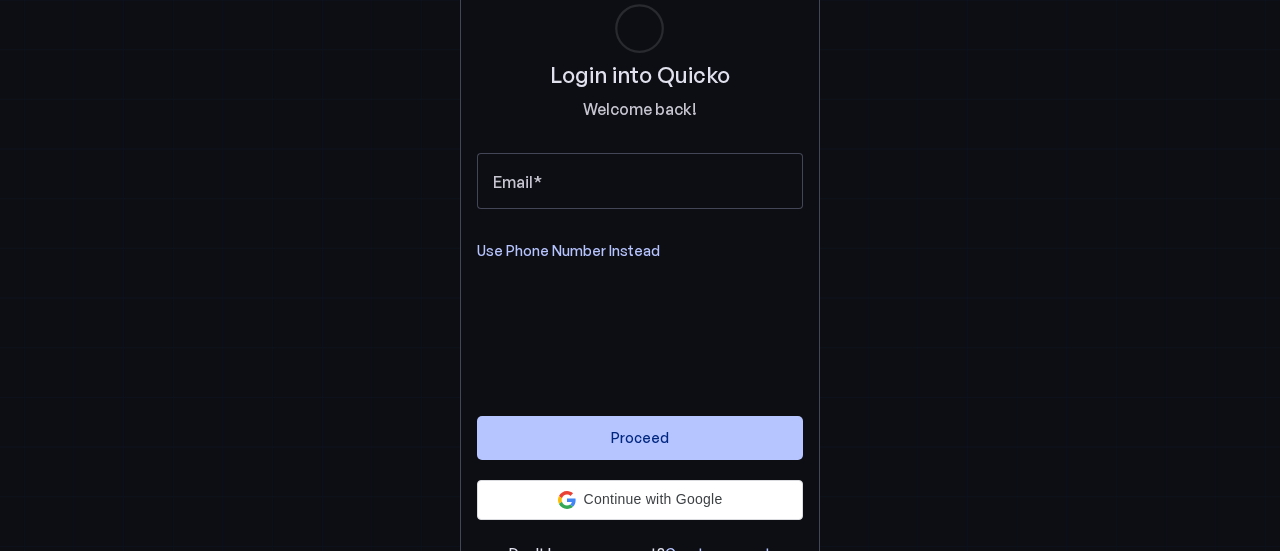 scroll, scrollTop: 0, scrollLeft: 0, axis: both 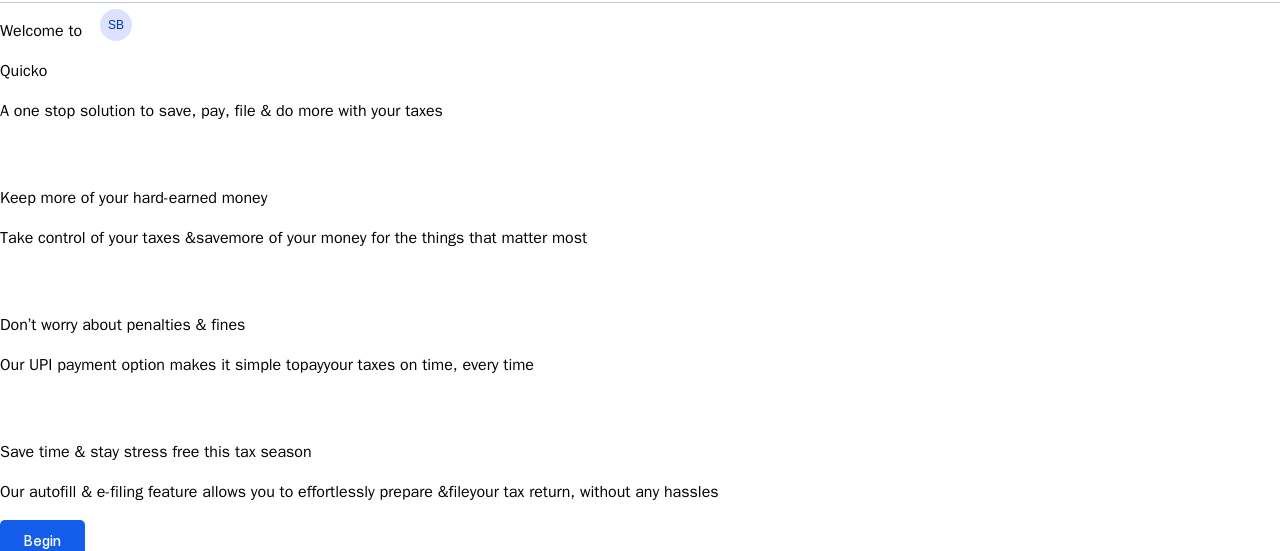 click on "Begin" at bounding box center (42, 540) 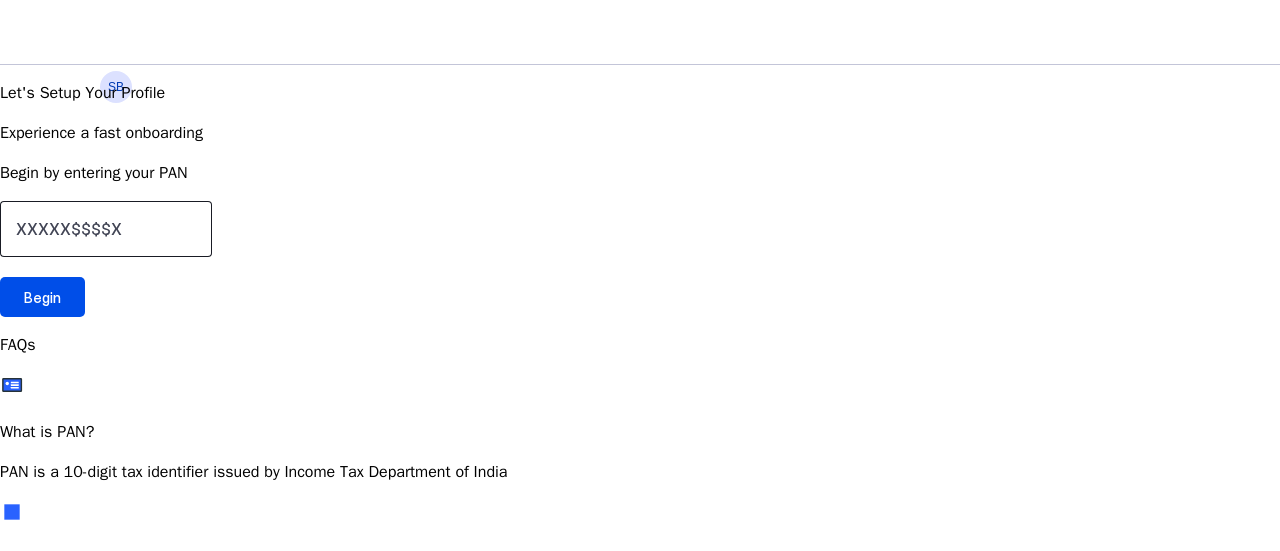 click at bounding box center (106, 229) 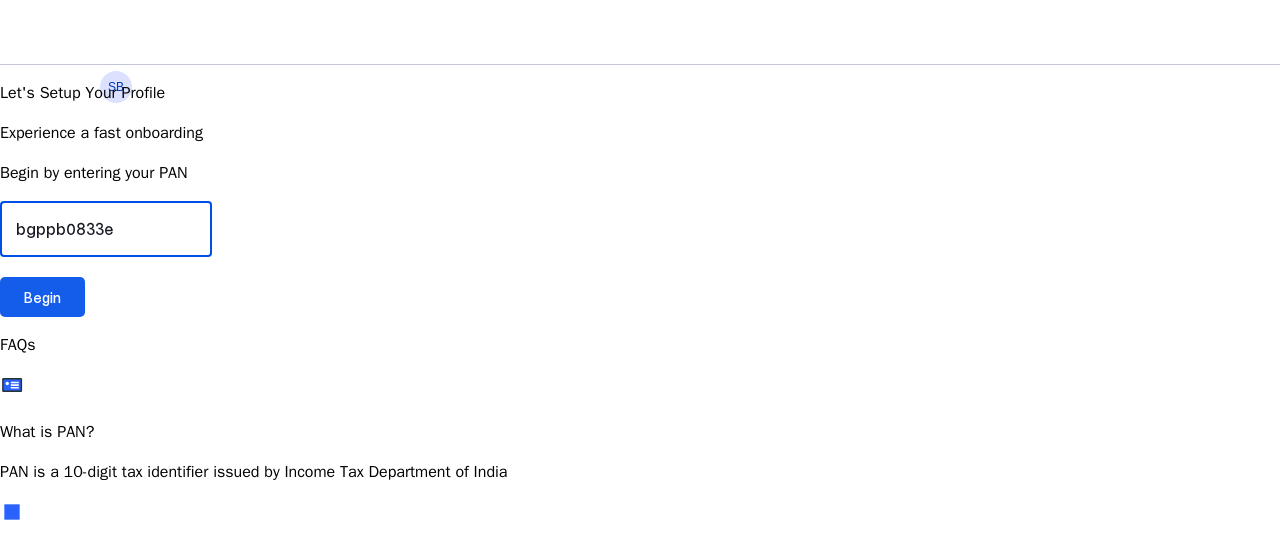 type on "bgppb0833e" 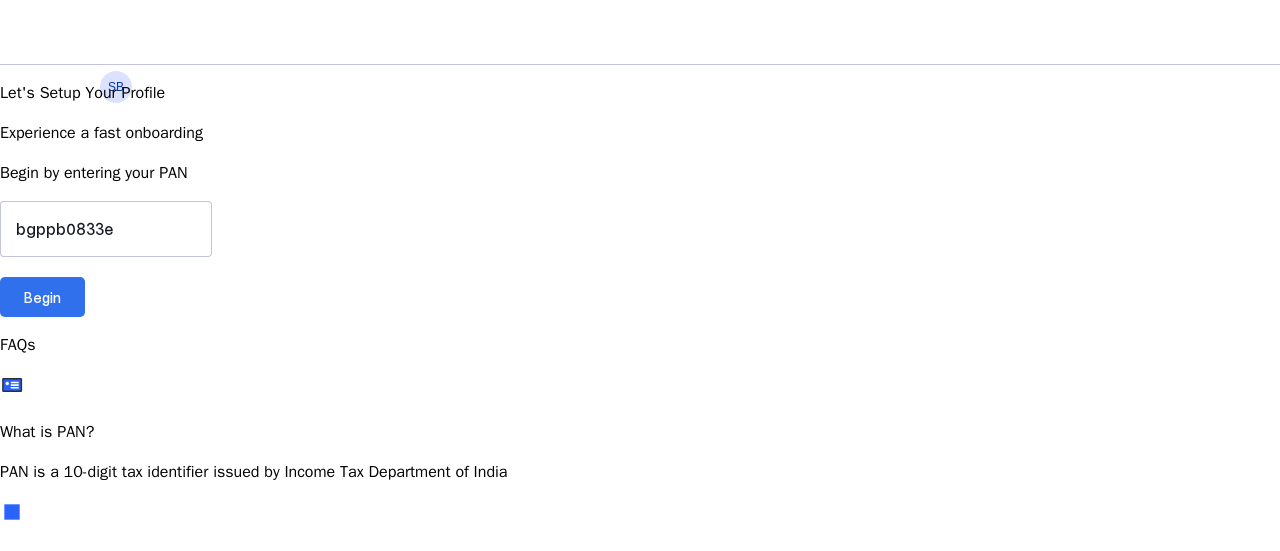 click at bounding box center [42, 297] 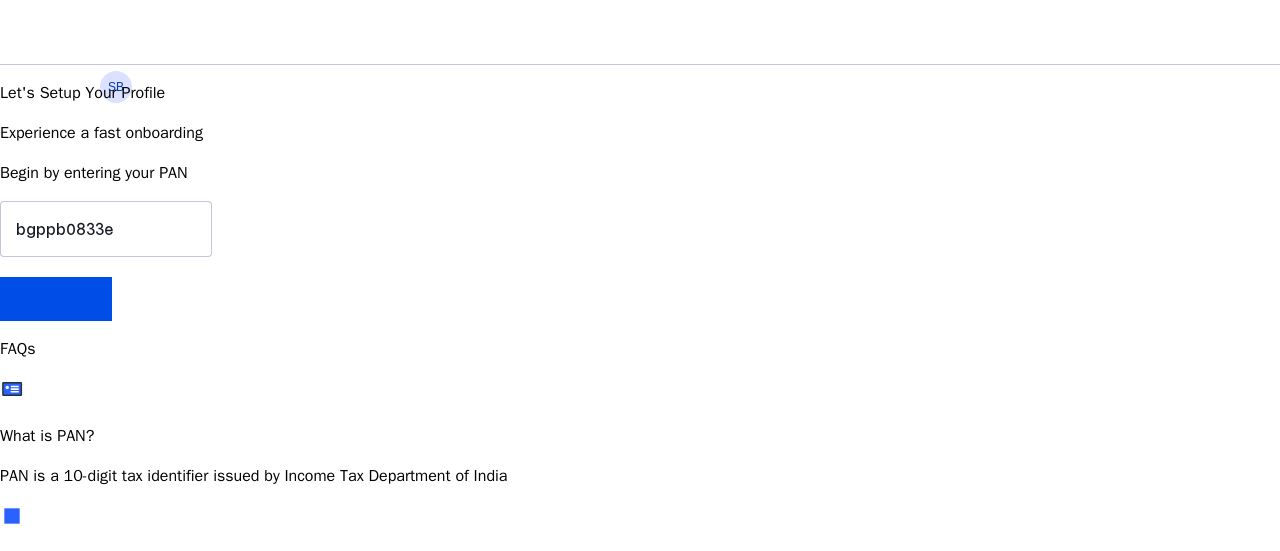 scroll, scrollTop: 45, scrollLeft: 0, axis: vertical 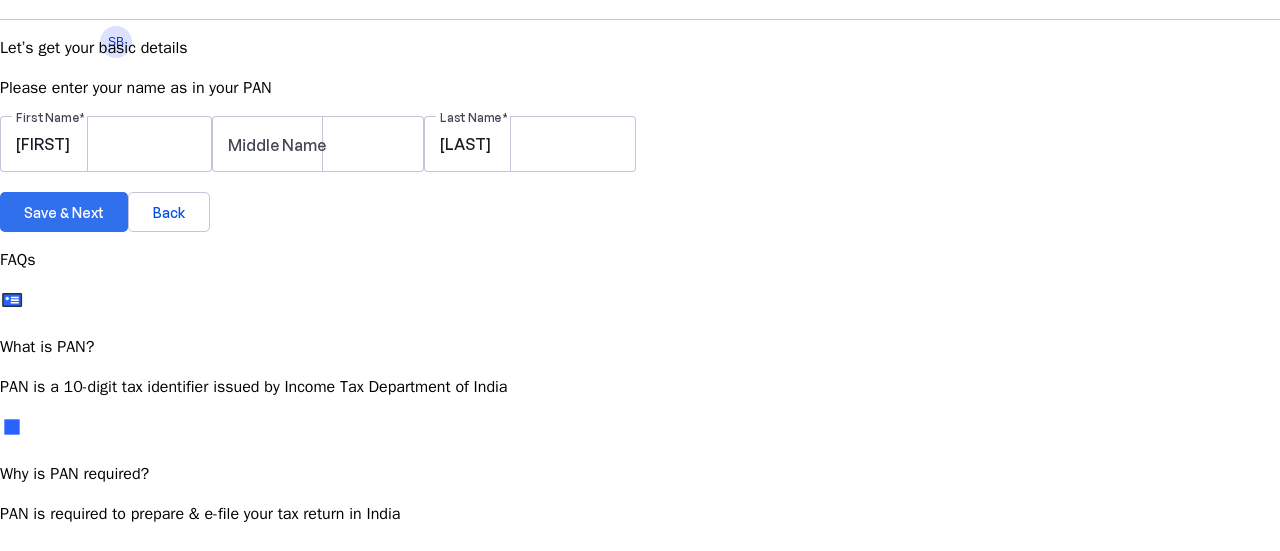 click on "Save & Next" at bounding box center (64, 212) 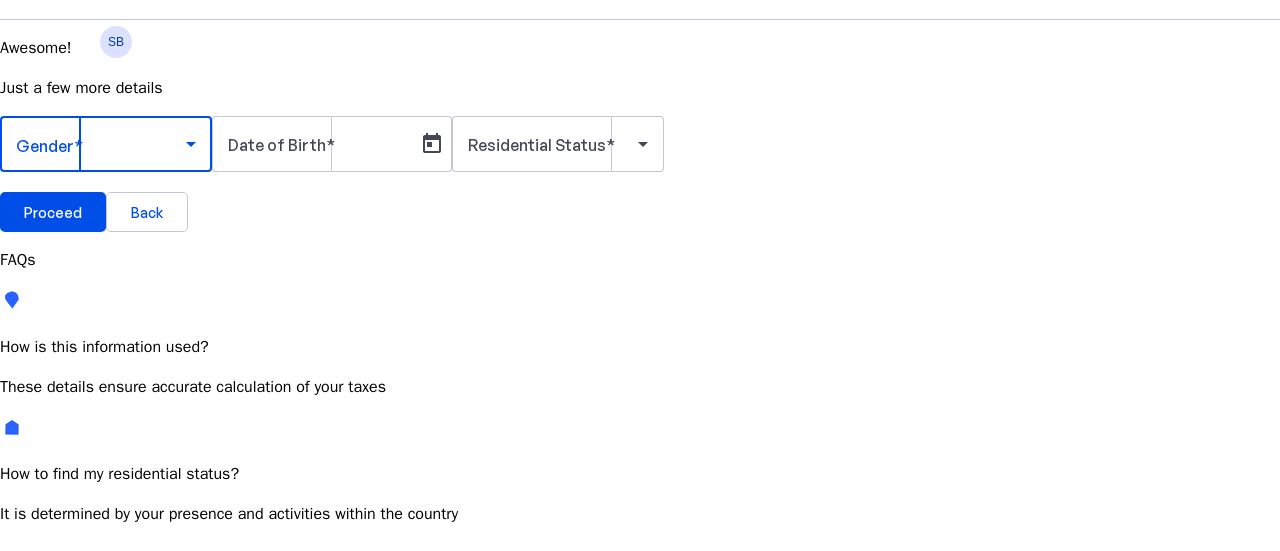 click at bounding box center [101, 144] 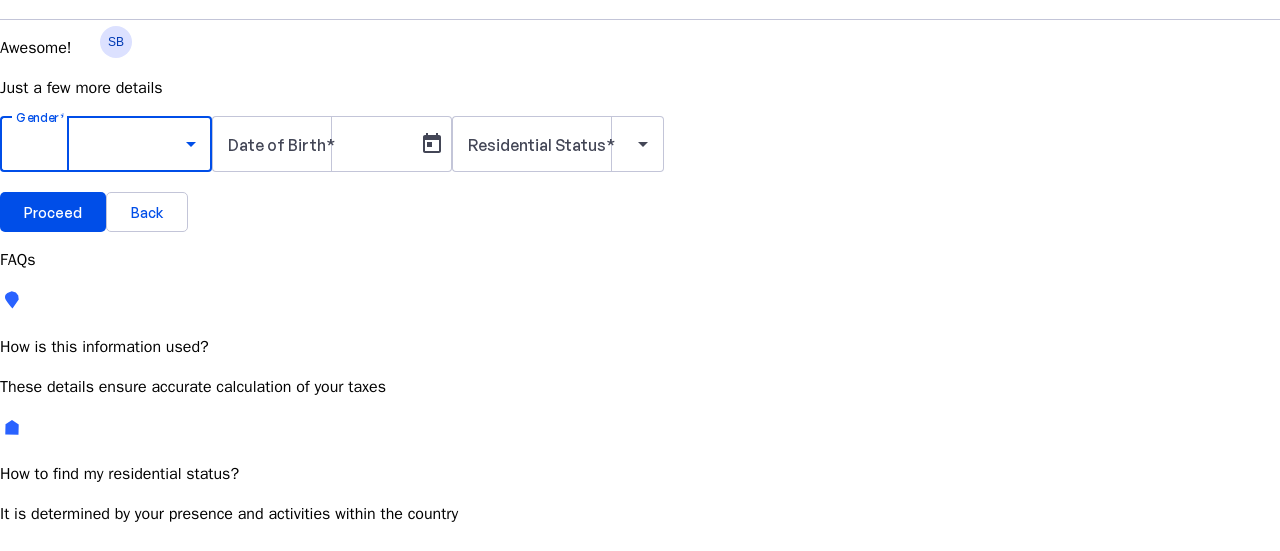 click on "Male" at bounding box center [154, 701] 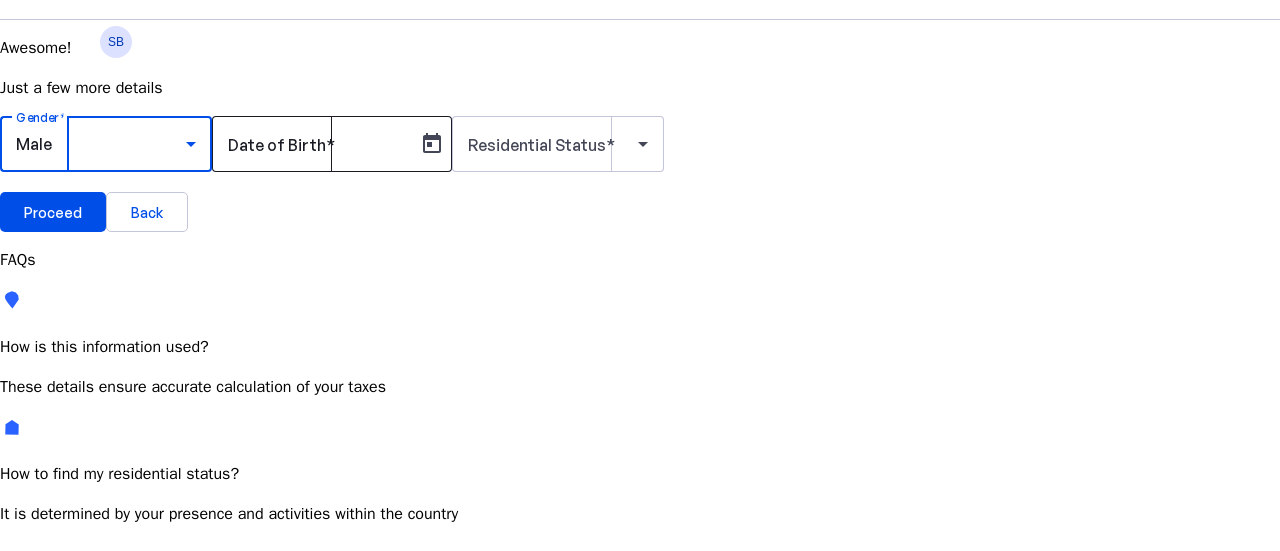 click on "Date of Birth" at bounding box center [318, 144] 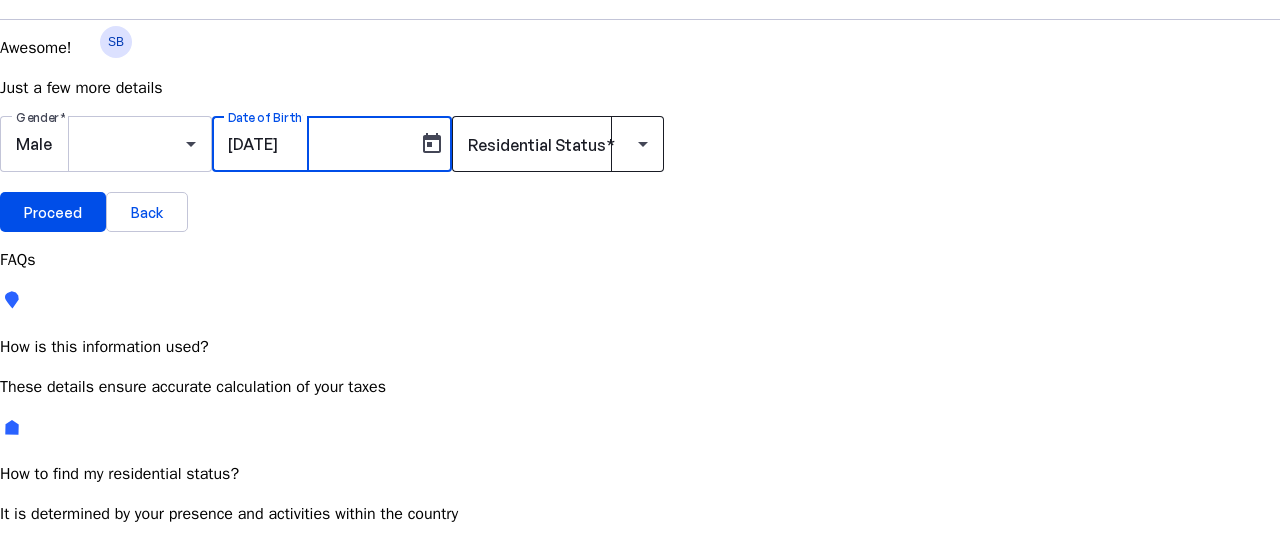 type on "[DATE]" 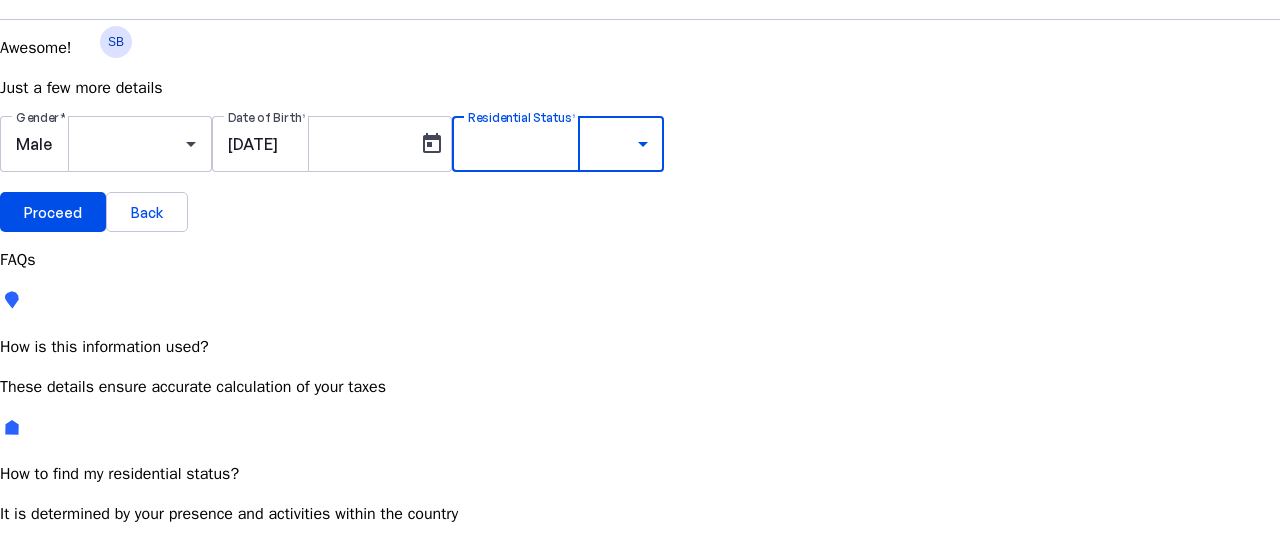 click on "Resident Most Common" at bounding box center [72, 721] 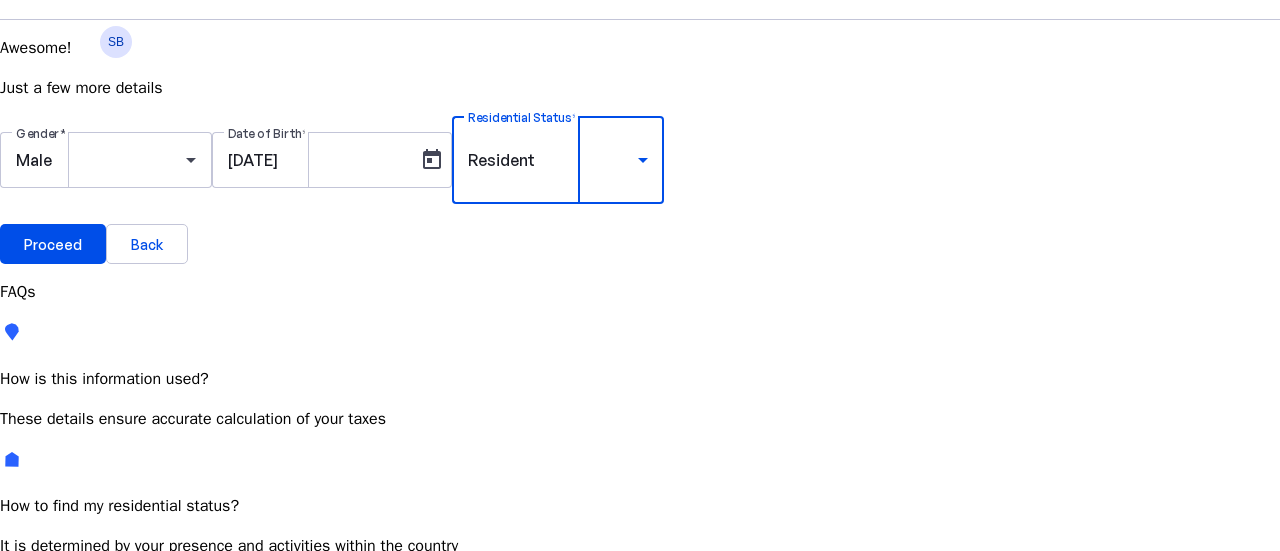 scroll, scrollTop: 49, scrollLeft: 0, axis: vertical 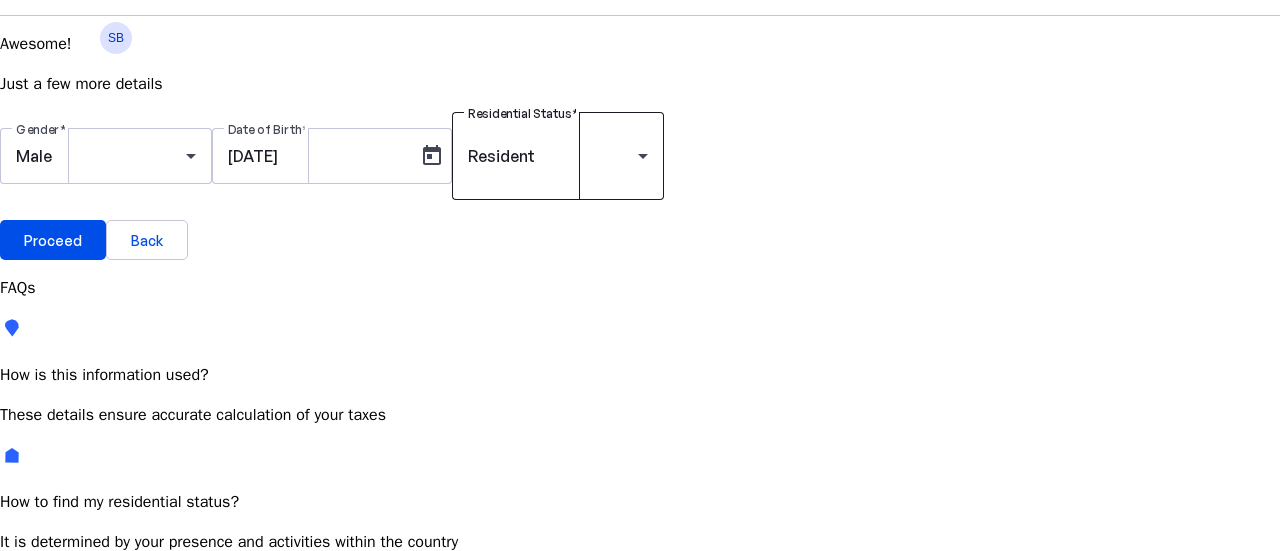 click on "Resident" at bounding box center (558, 156) 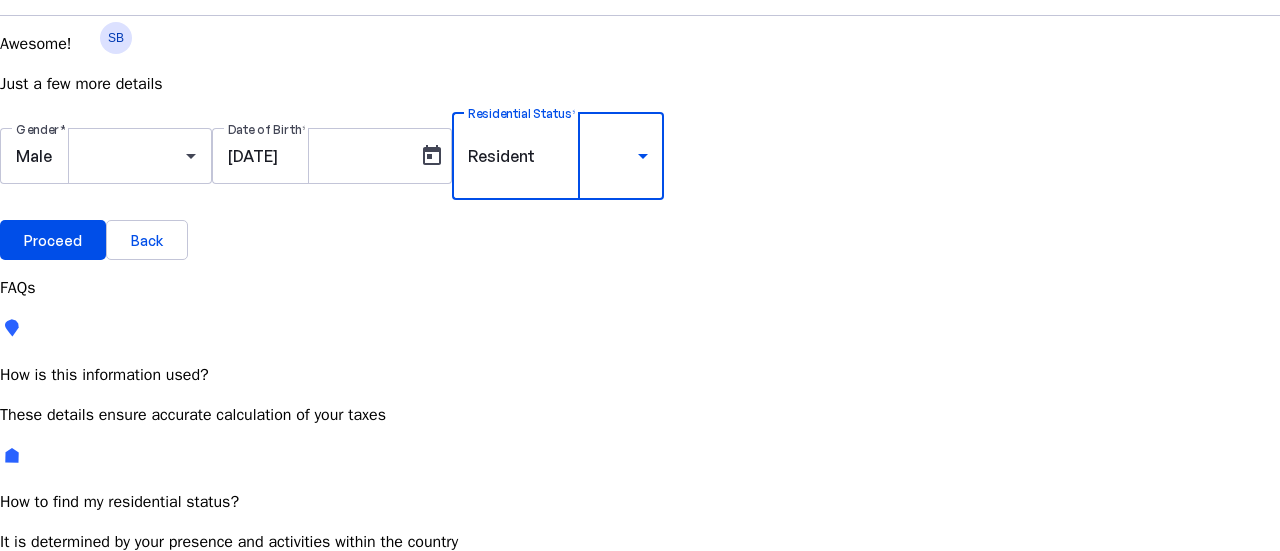 click at bounding box center [640, 697] 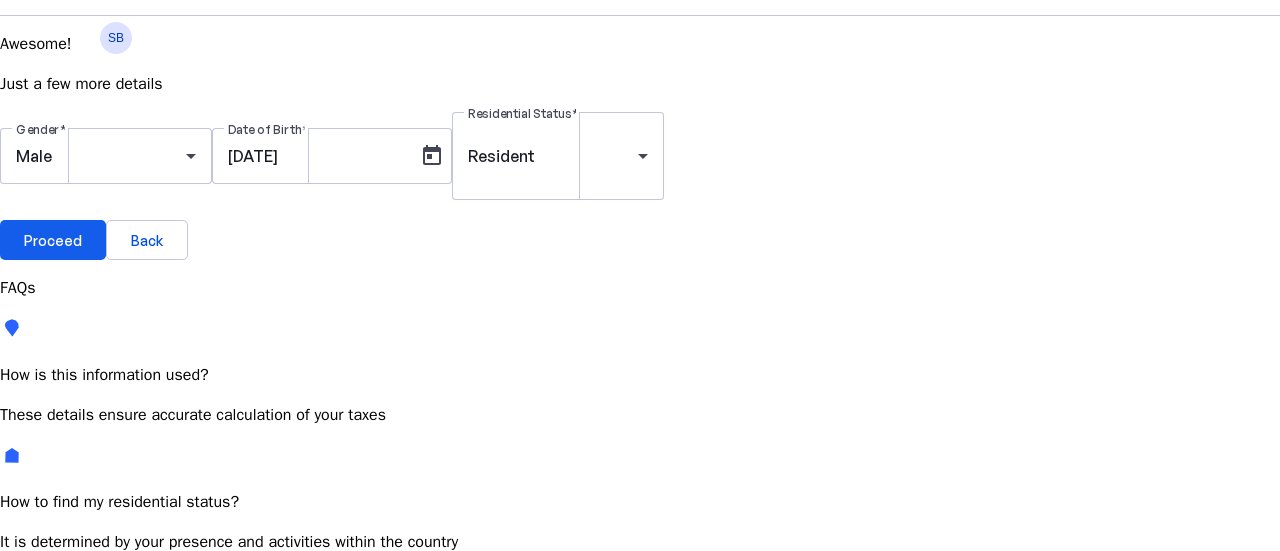 click at bounding box center [53, 240] 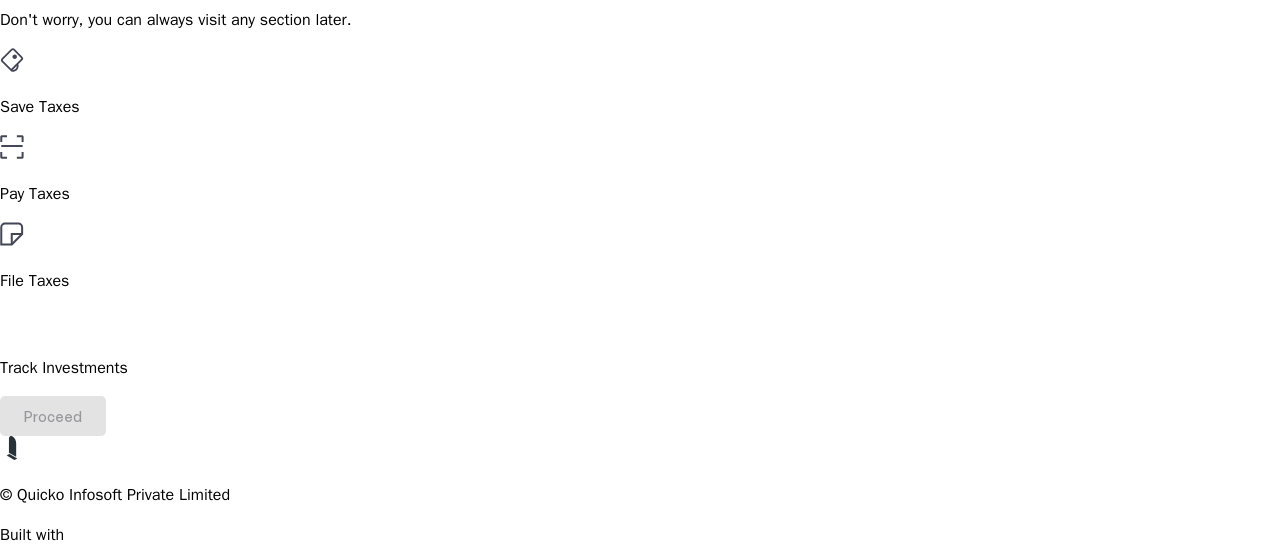 scroll, scrollTop: 114, scrollLeft: 0, axis: vertical 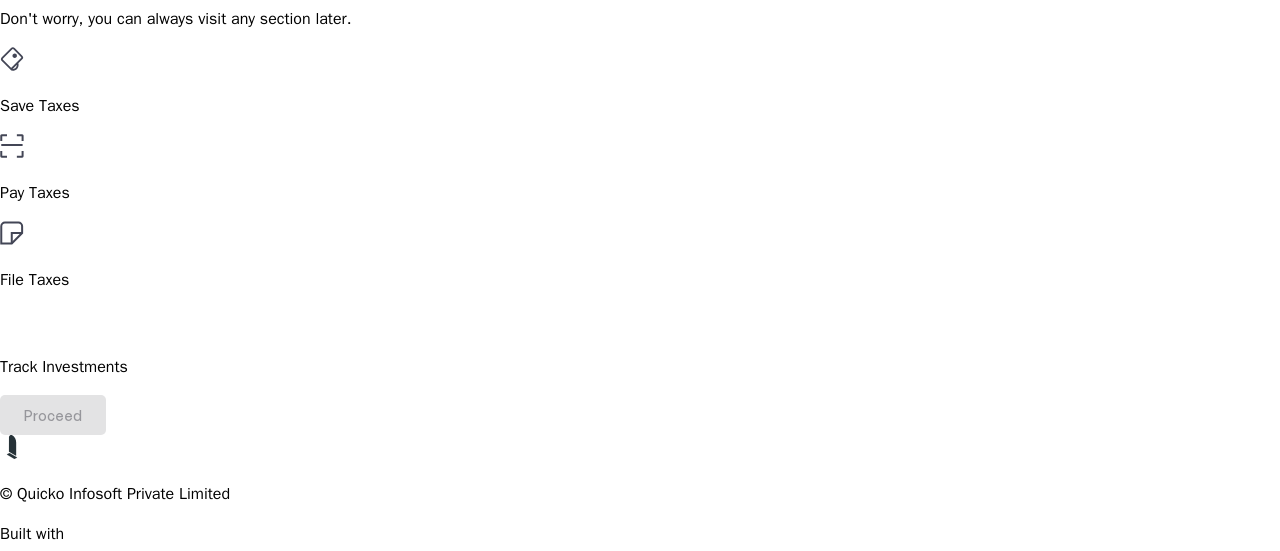 click on "File Taxes" at bounding box center (640, 106) 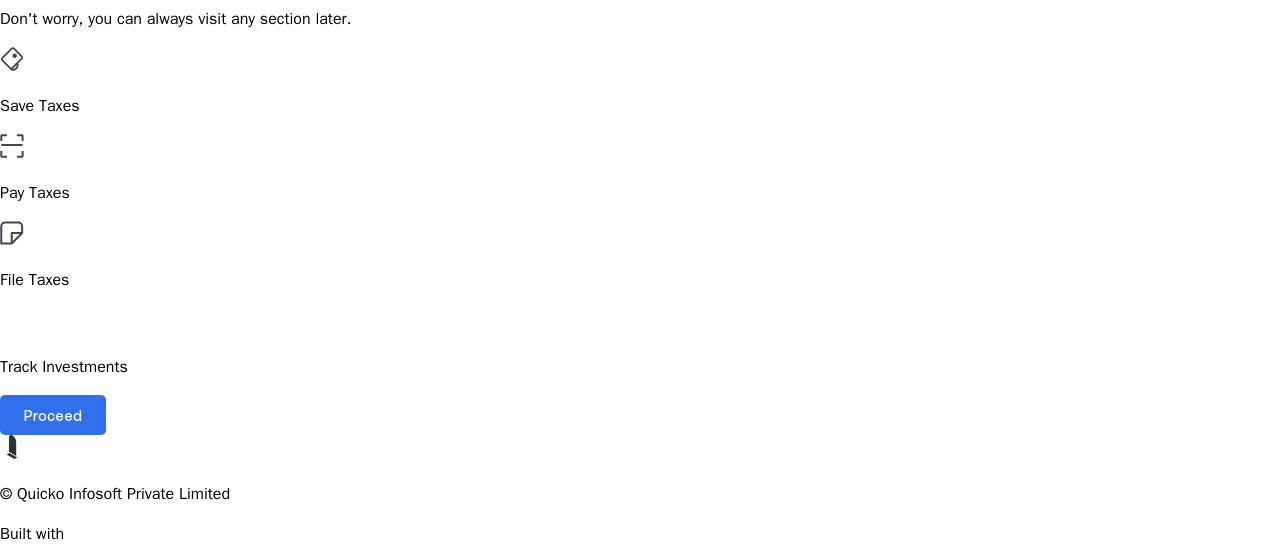 click on "Proceed" at bounding box center [53, 415] 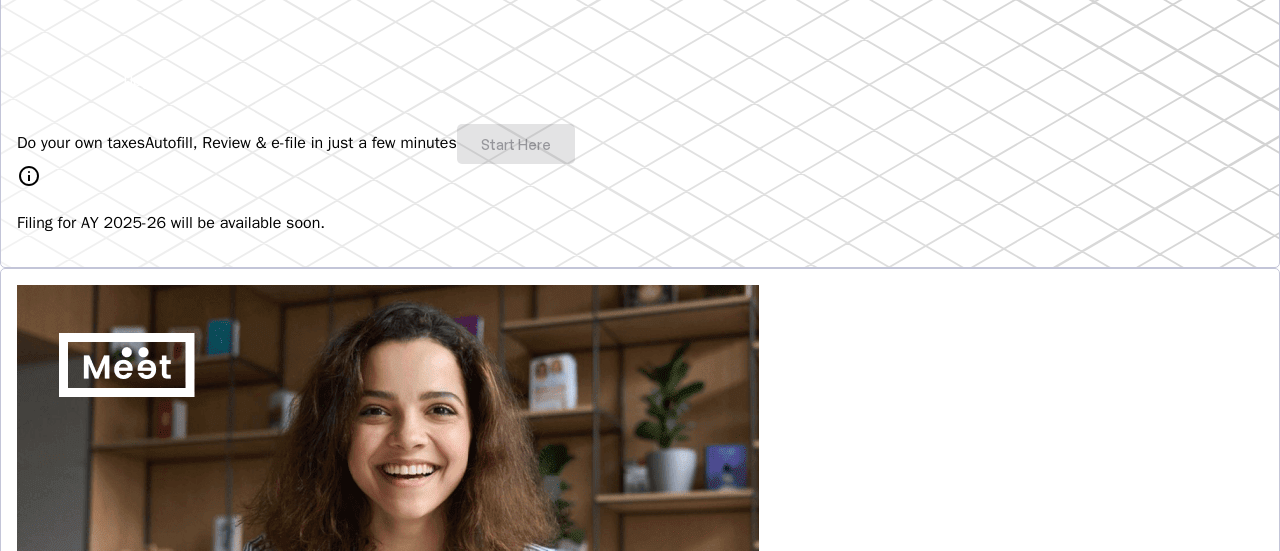 scroll, scrollTop: 482, scrollLeft: 0, axis: vertical 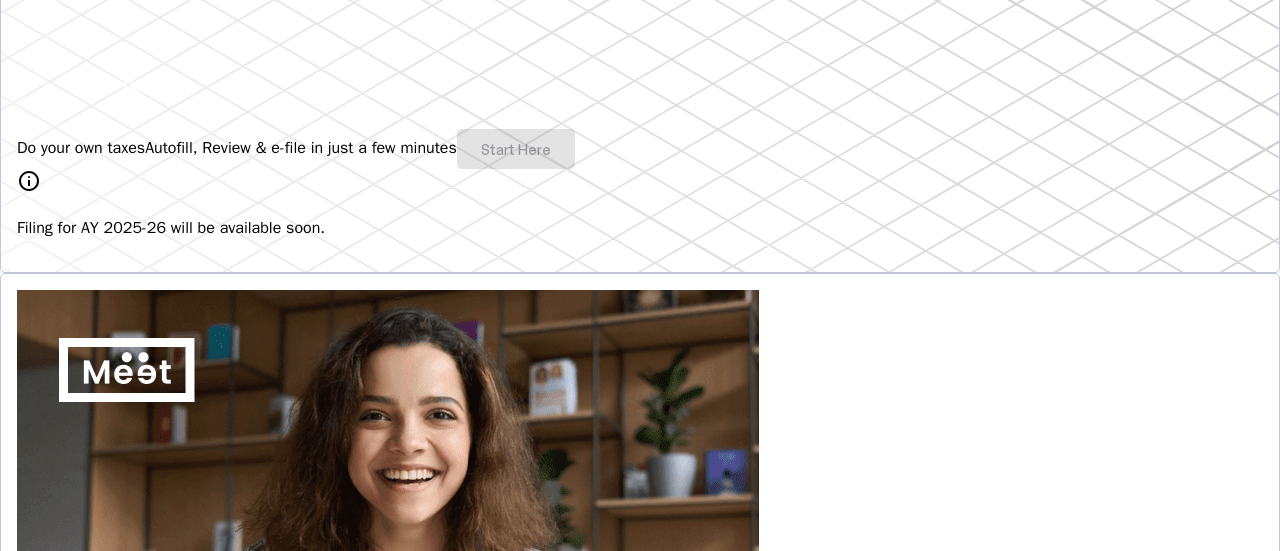 click on "Do your own taxes   Autofill, Review & e-file in just a few minutes   Start Here" at bounding box center [640, 149] 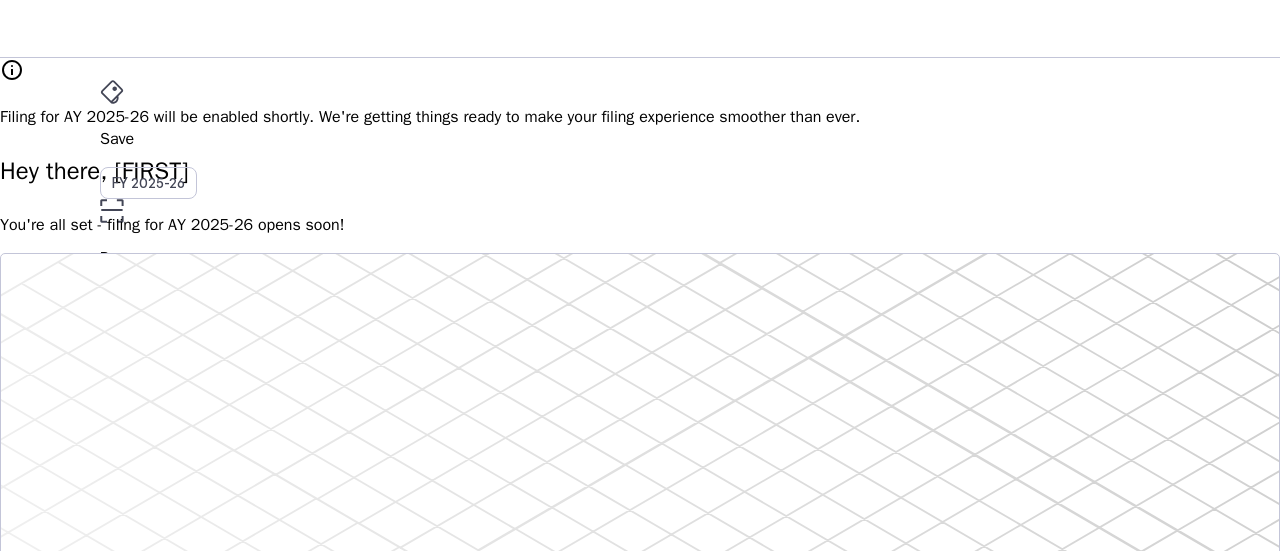 scroll, scrollTop: 0, scrollLeft: 0, axis: both 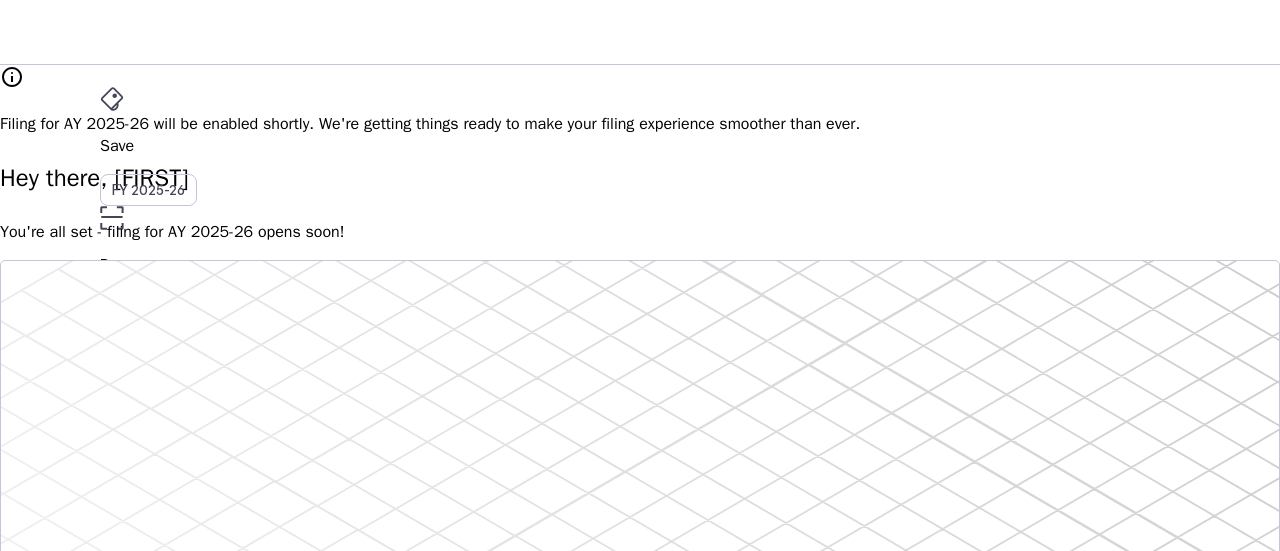 click on "AY 2025-26" at bounding box center (149, 396) 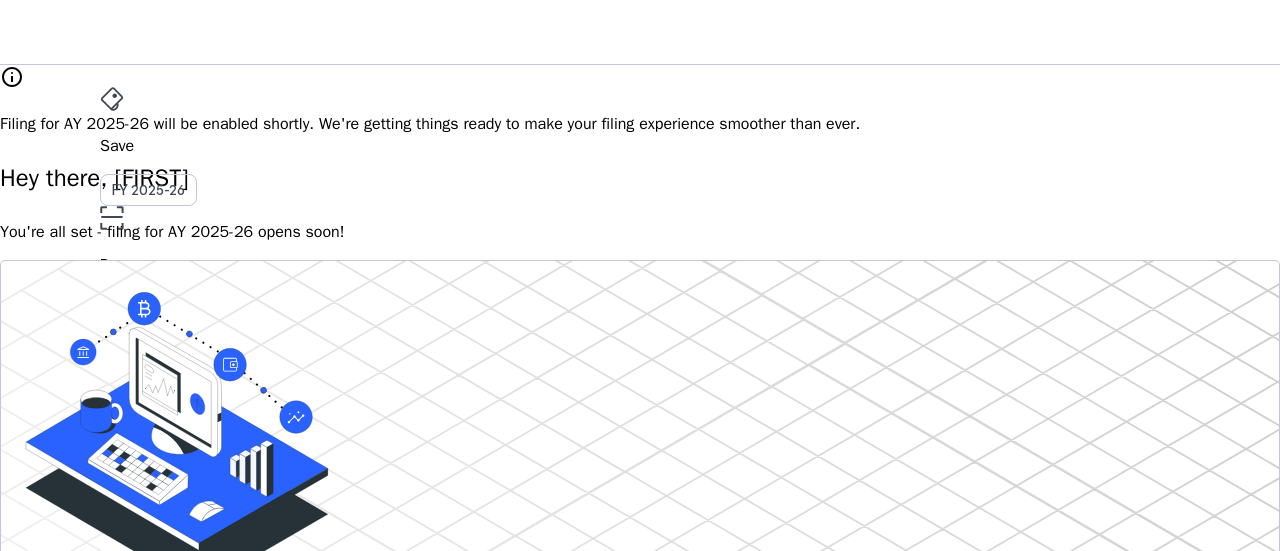 click on "arrow_drop_down" at bounding box center [112, 480] 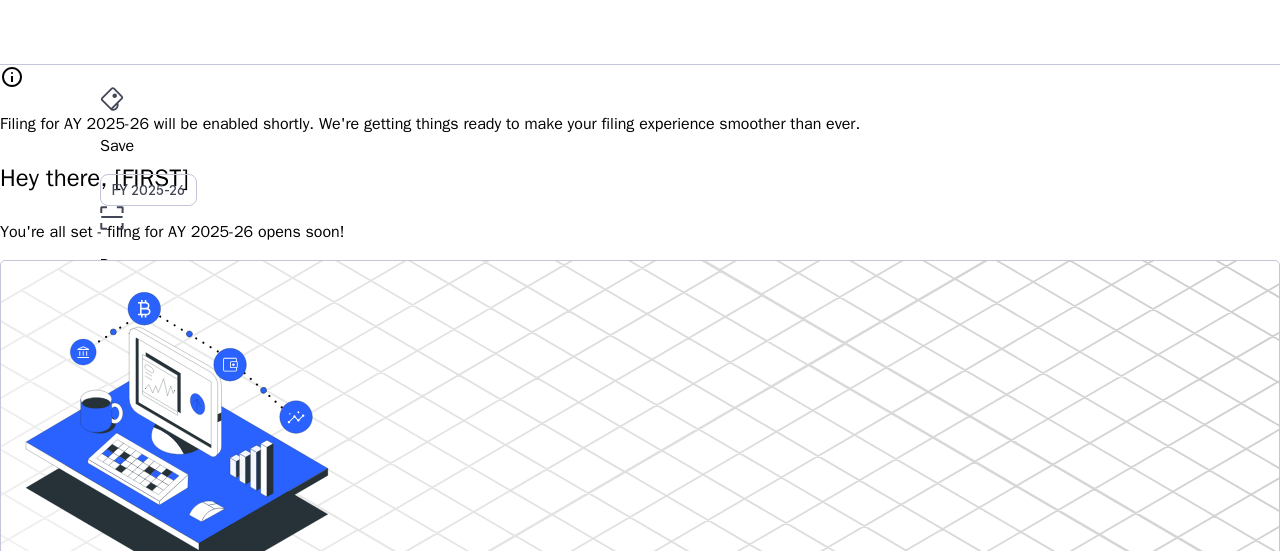 click on "AY 2025-26" at bounding box center [149, 396] 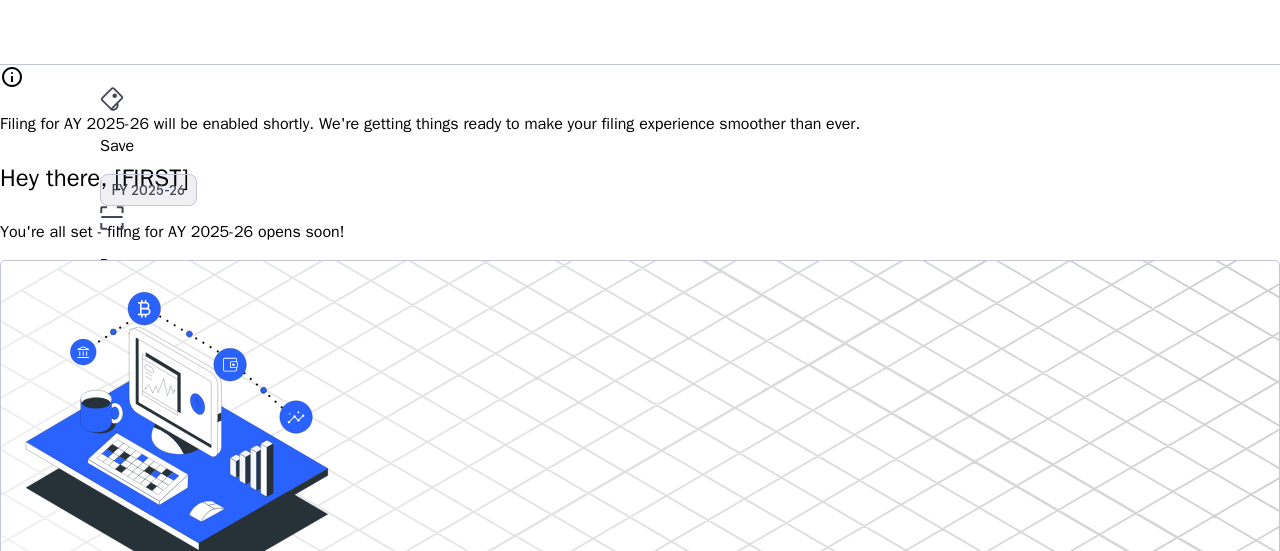 click on "FY 2025-26" at bounding box center (148, 190) 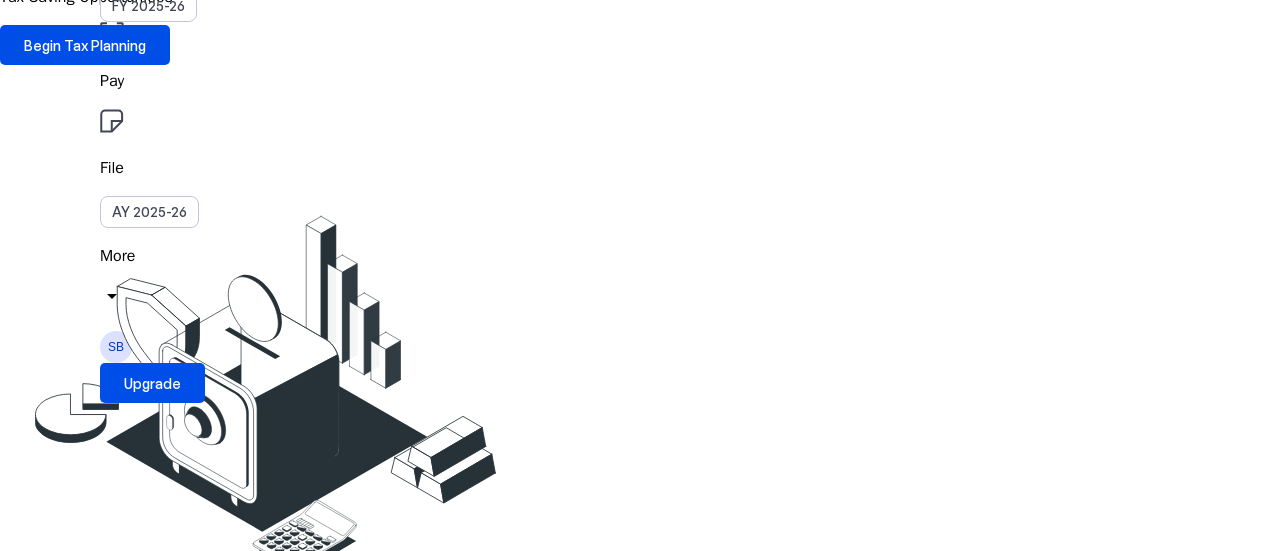 scroll, scrollTop: 0, scrollLeft: 0, axis: both 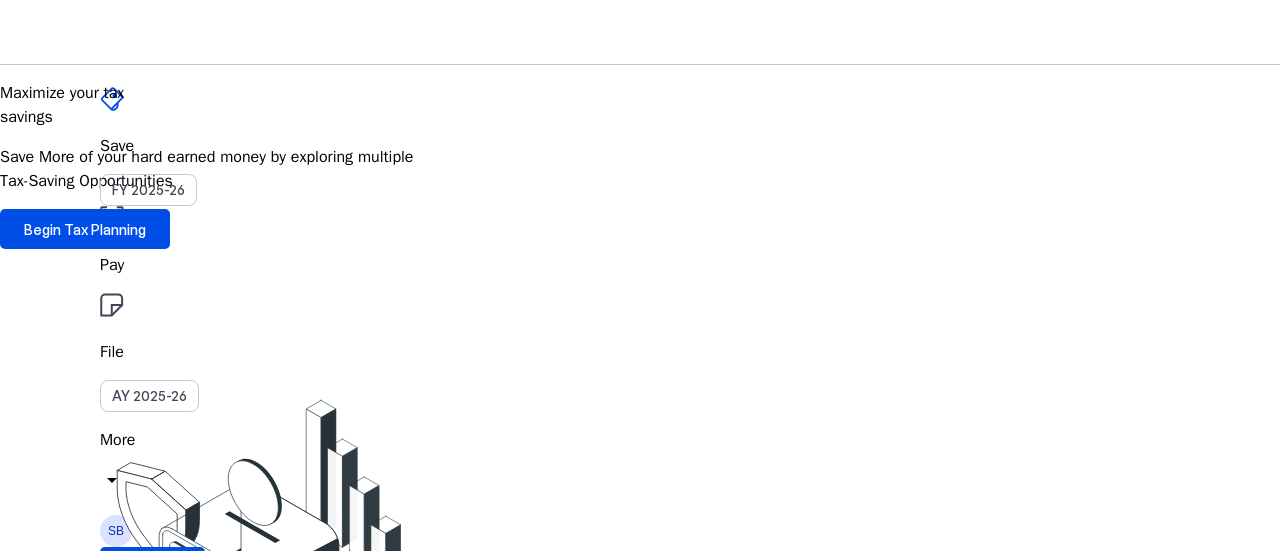 click on "Save" at bounding box center [640, 146] 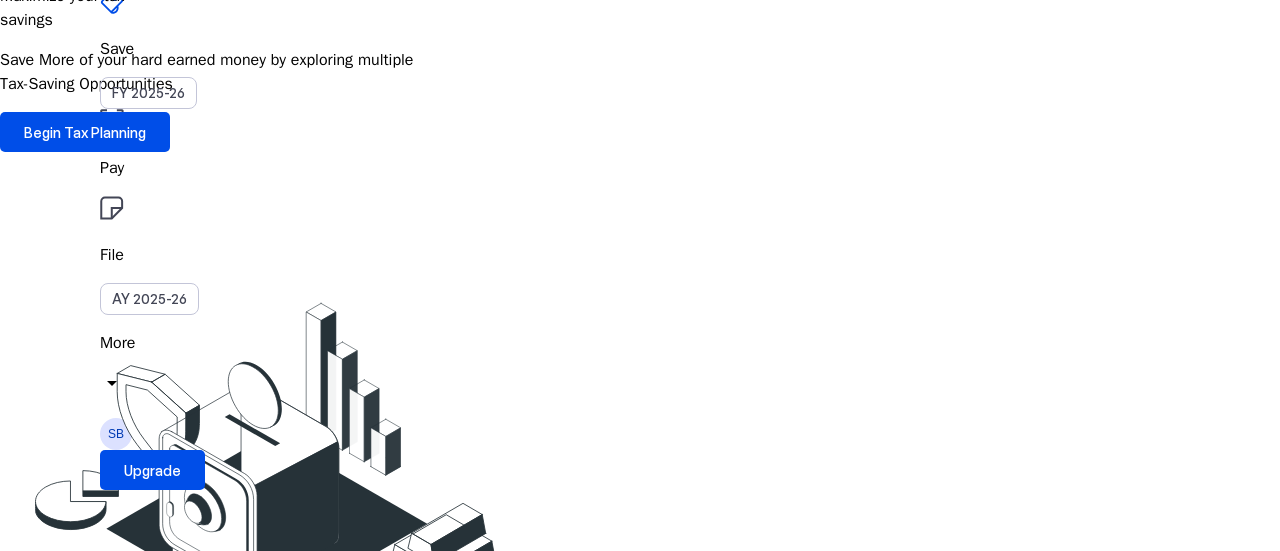 scroll, scrollTop: 0, scrollLeft: 0, axis: both 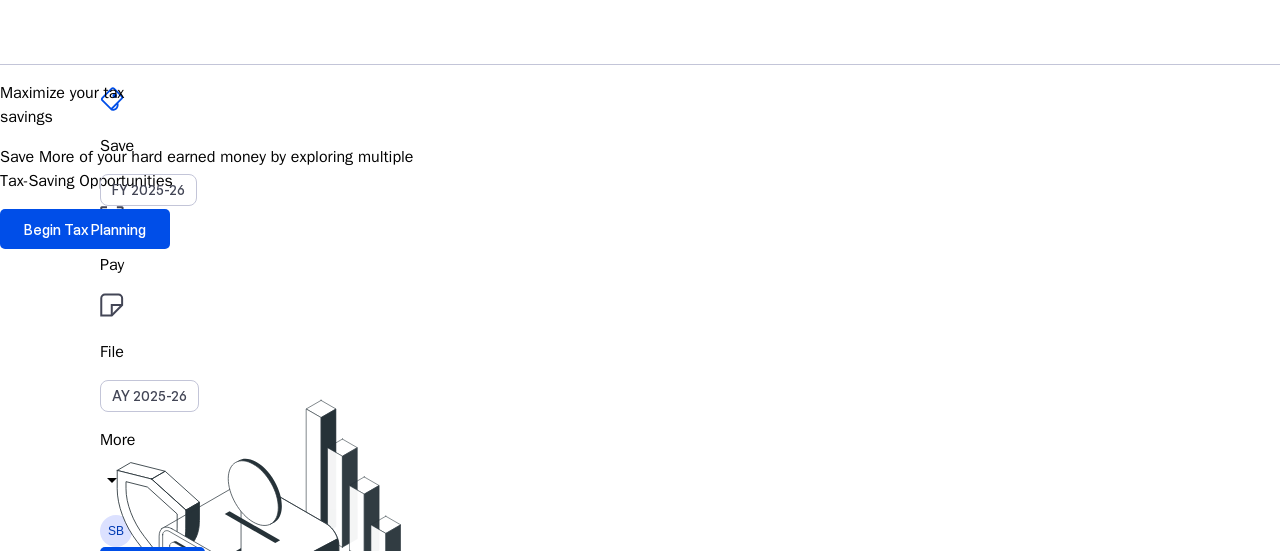 click on "chevron_right" at bounding box center [24, 3647] 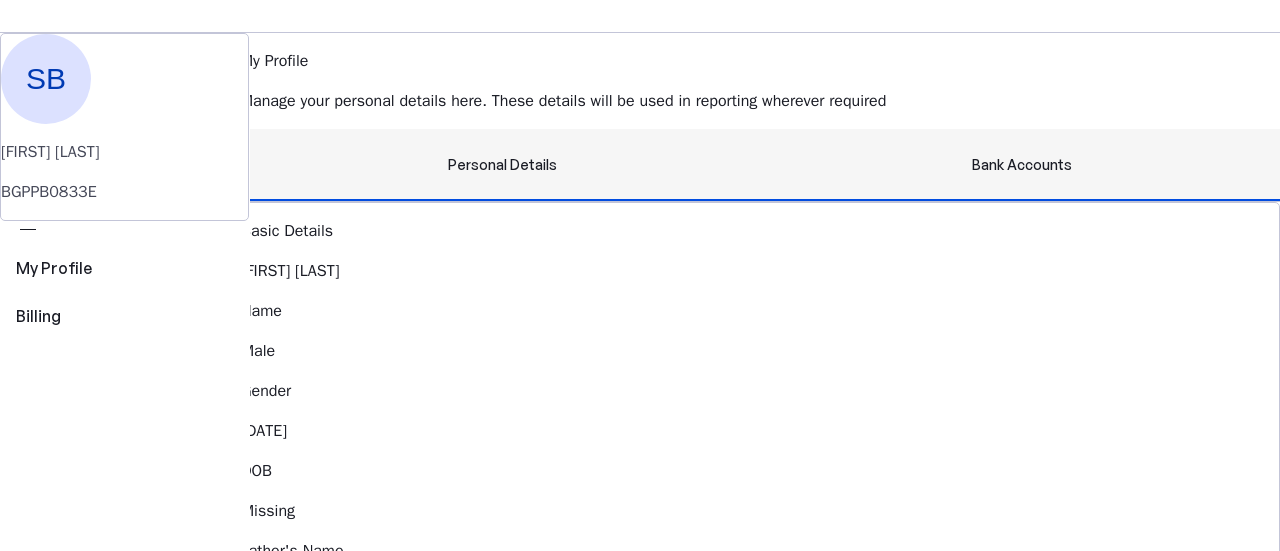 scroll, scrollTop: 0, scrollLeft: 0, axis: both 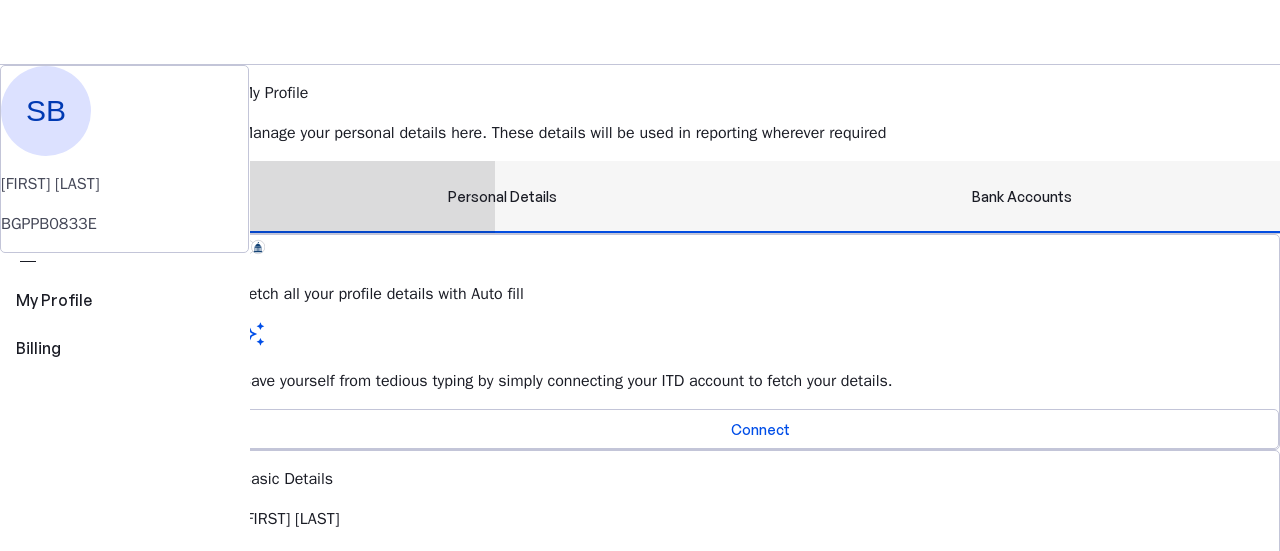click on "Bank Accounts" at bounding box center [1022, 197] 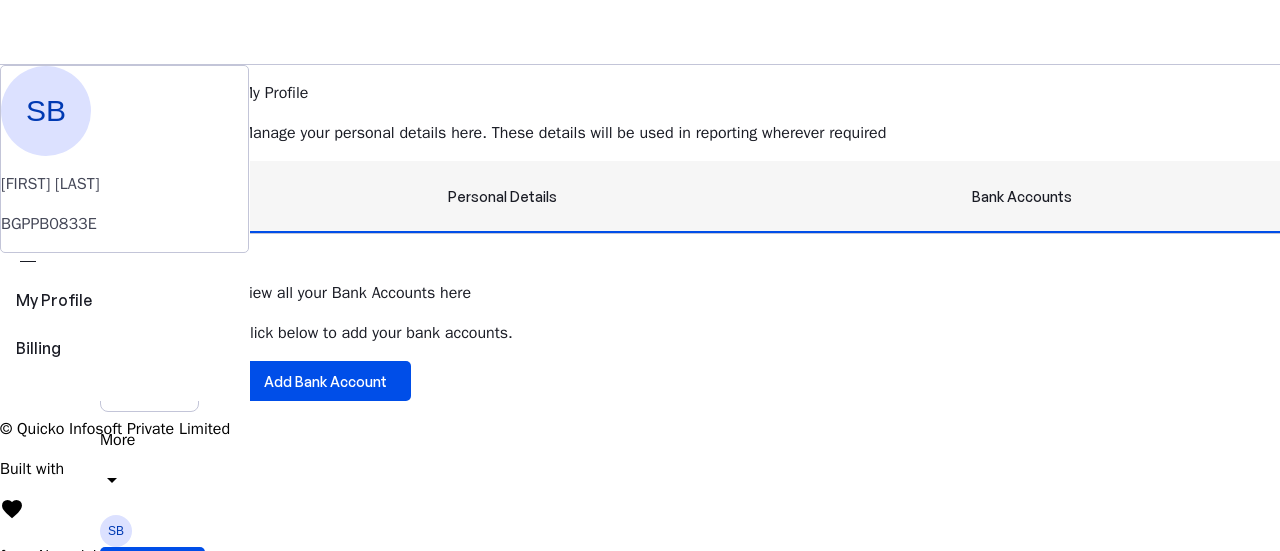 scroll, scrollTop: 2, scrollLeft: 0, axis: vertical 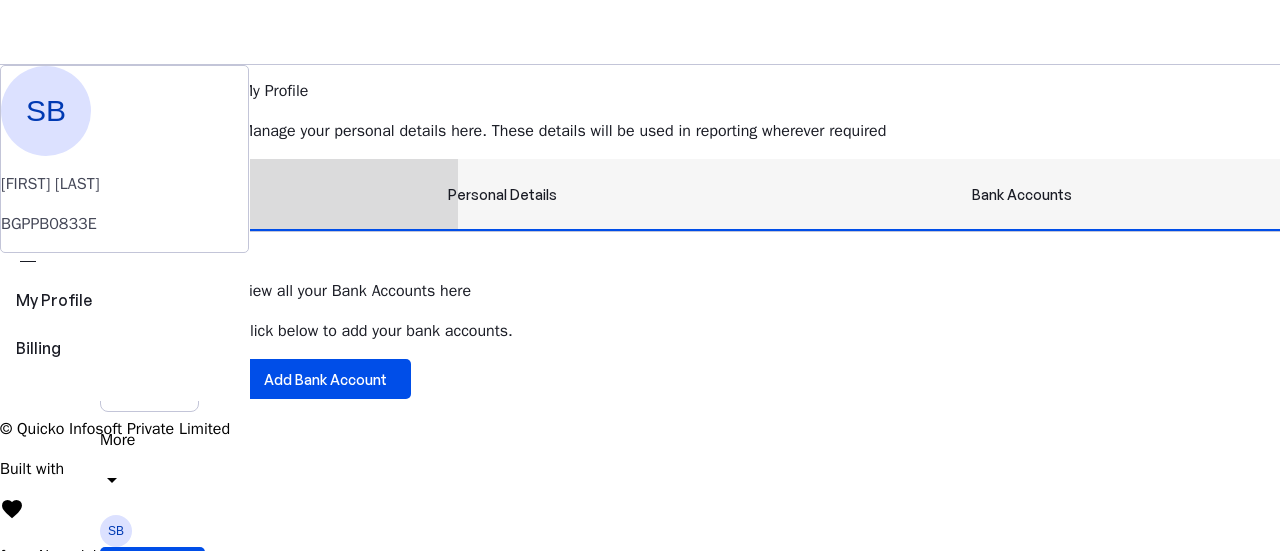 click on "Personal Details" at bounding box center (502, 195) 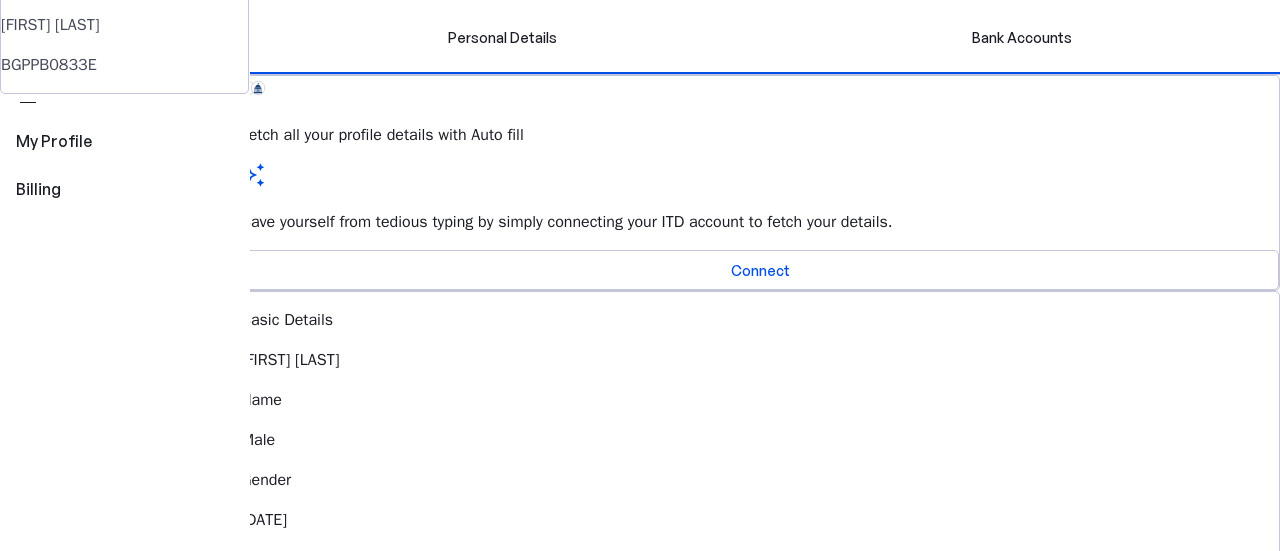 scroll, scrollTop: 158, scrollLeft: 0, axis: vertical 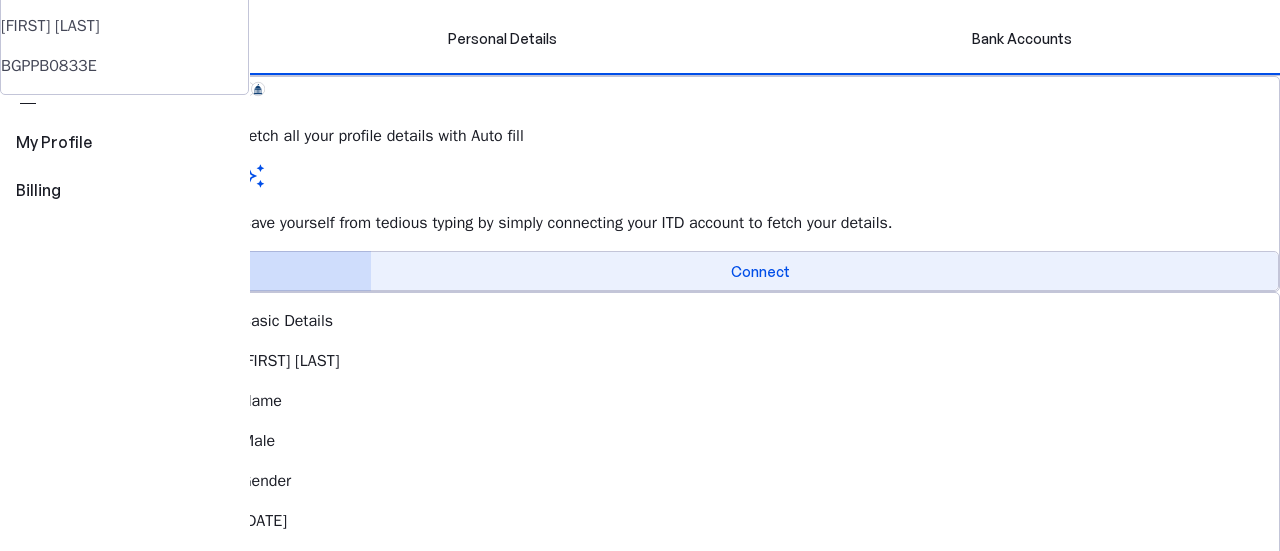 click on "Connect" at bounding box center [760, 271] 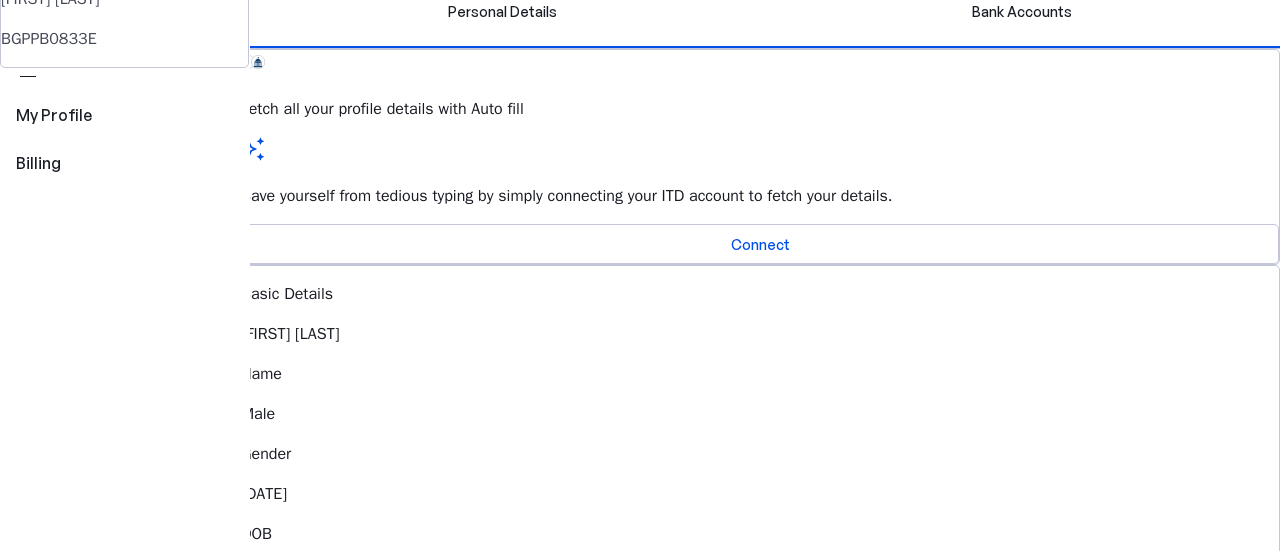 scroll, scrollTop: 184, scrollLeft: 0, axis: vertical 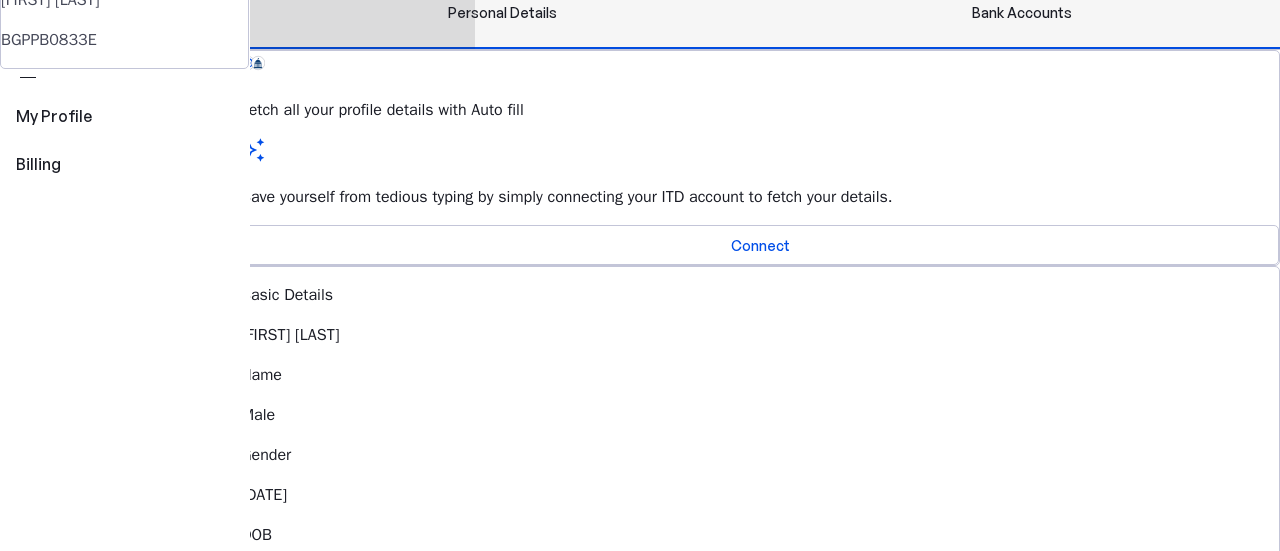 click on "Bank Accounts" at bounding box center (1022, 13) 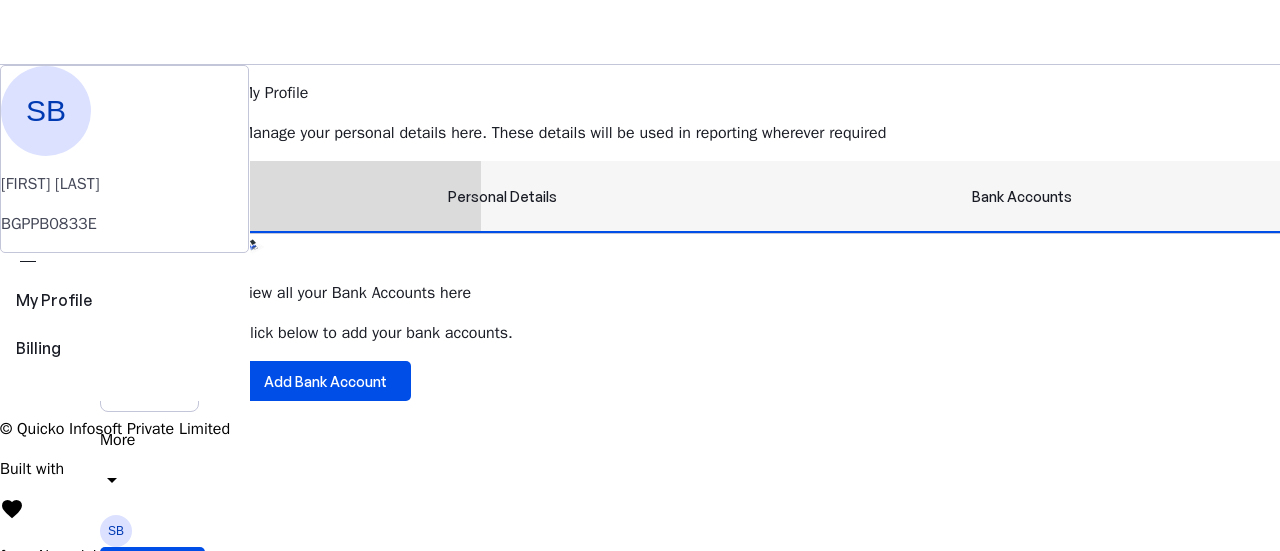 click on "Personal Details" at bounding box center [502, 197] 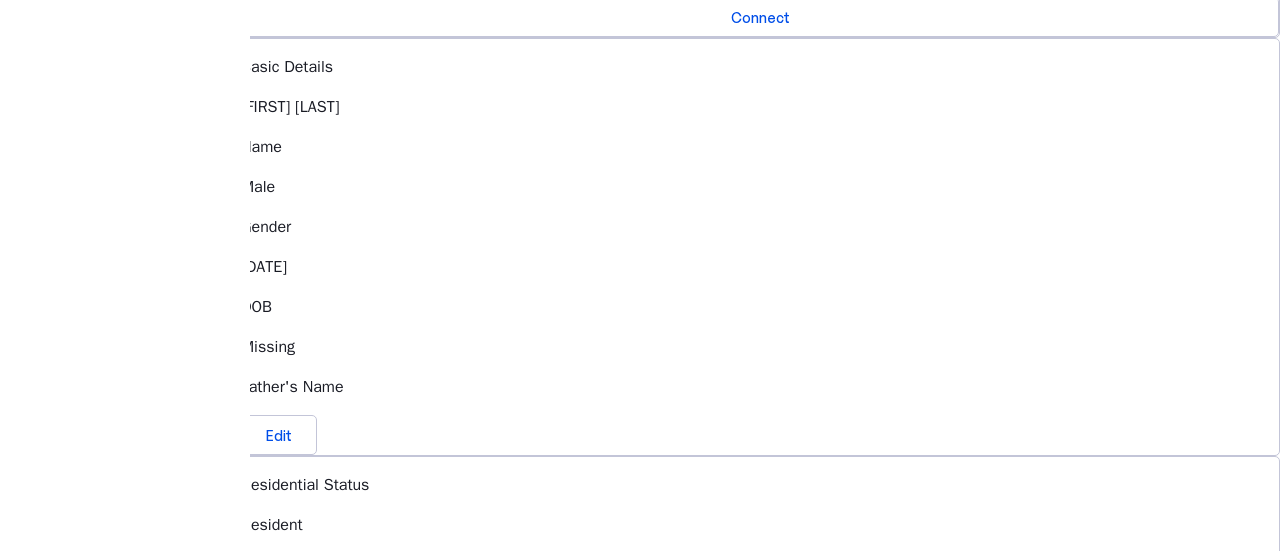 scroll, scrollTop: 0, scrollLeft: 0, axis: both 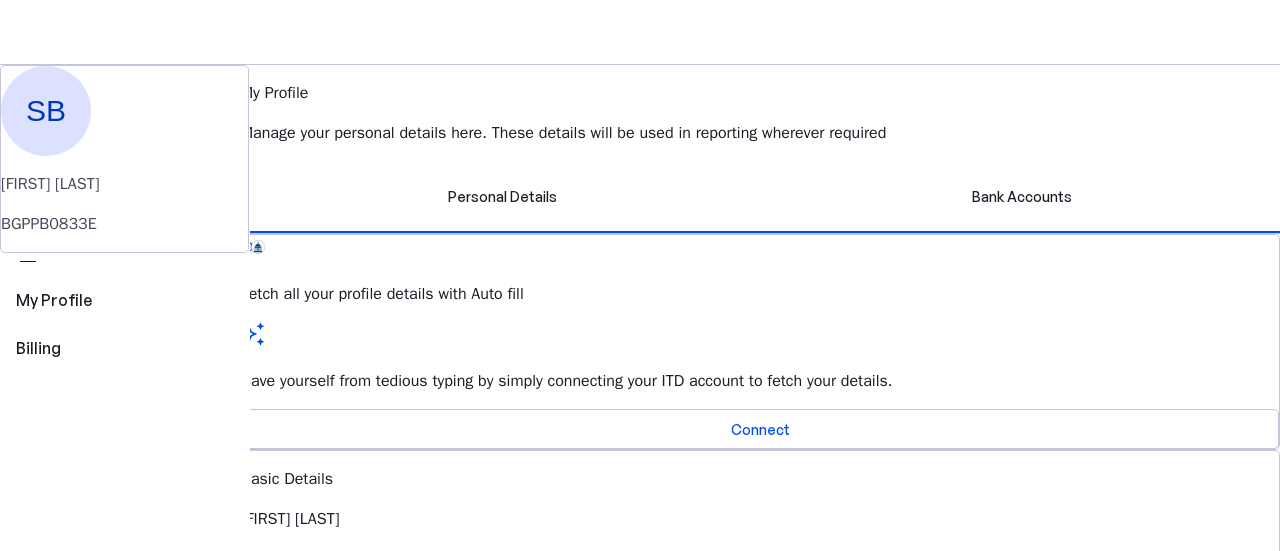 click on "File" at bounding box center (640, 265) 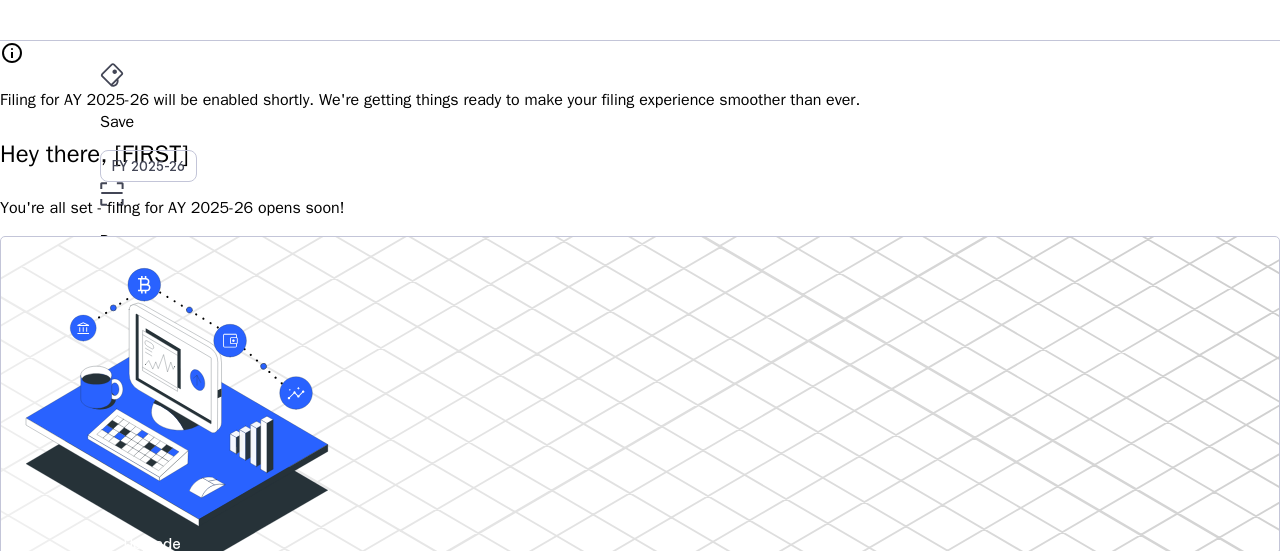 scroll, scrollTop: 0, scrollLeft: 0, axis: both 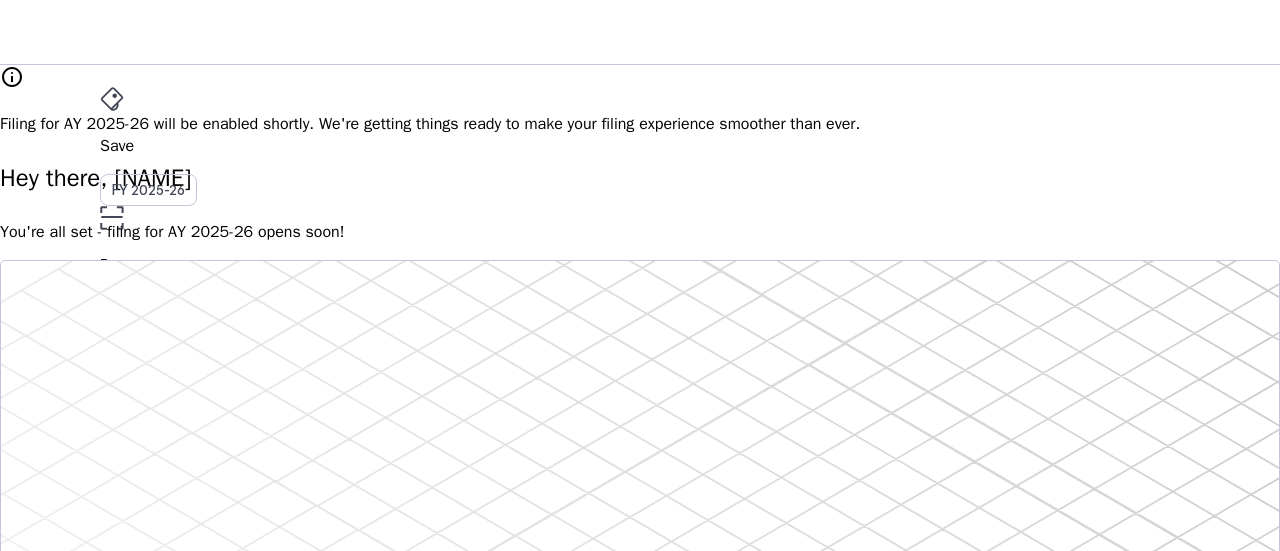 click on "Save FY 2025-26" at bounding box center (640, 146) 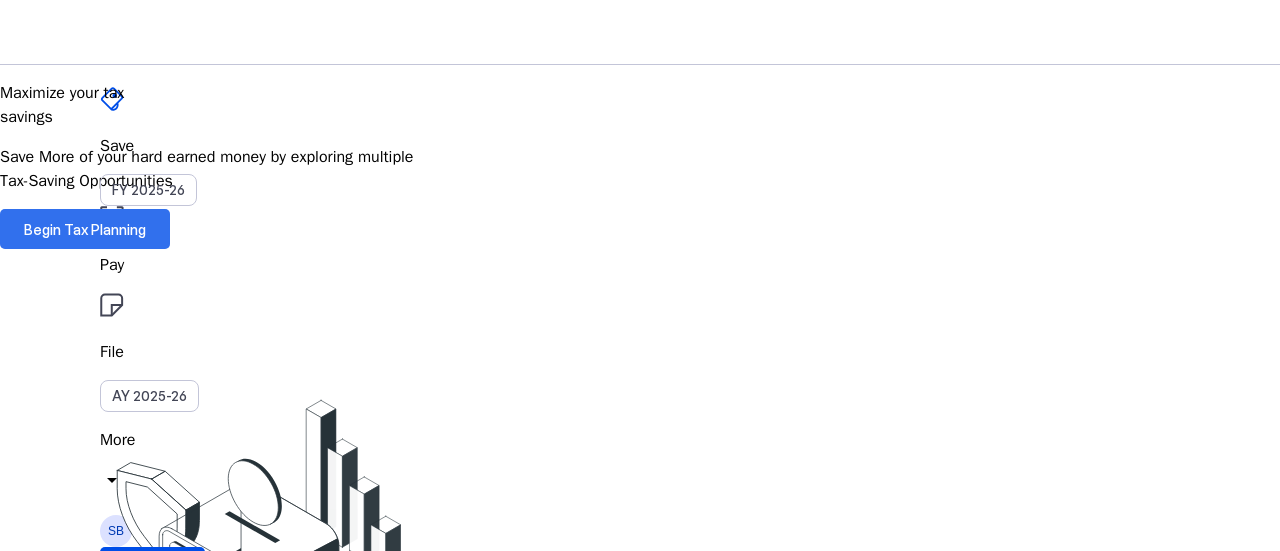 click at bounding box center (85, 229) 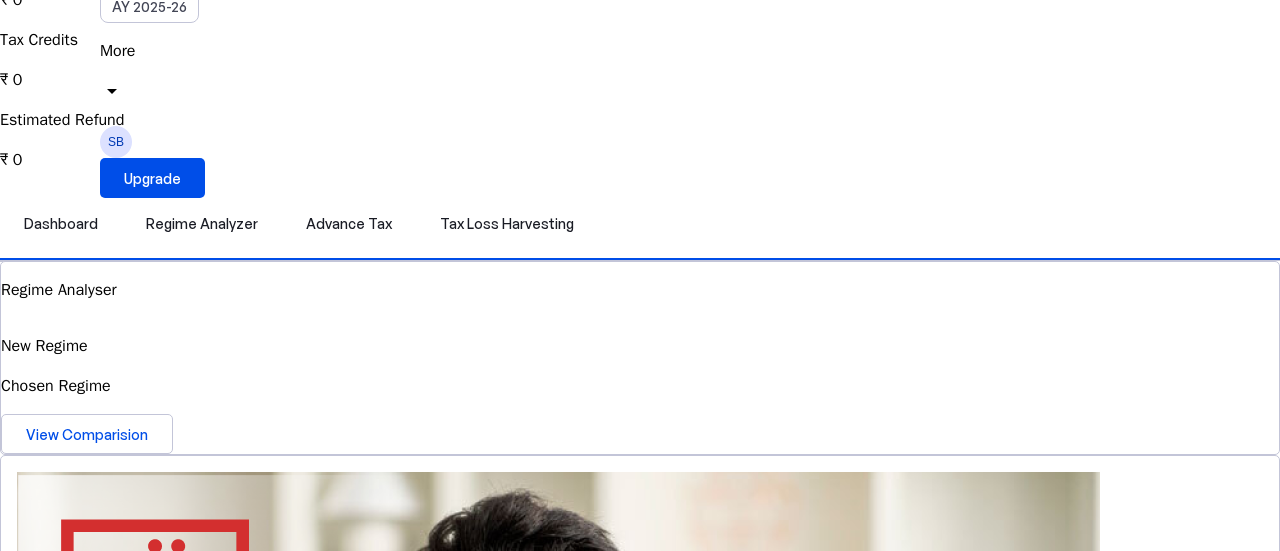 scroll, scrollTop: 387, scrollLeft: 0, axis: vertical 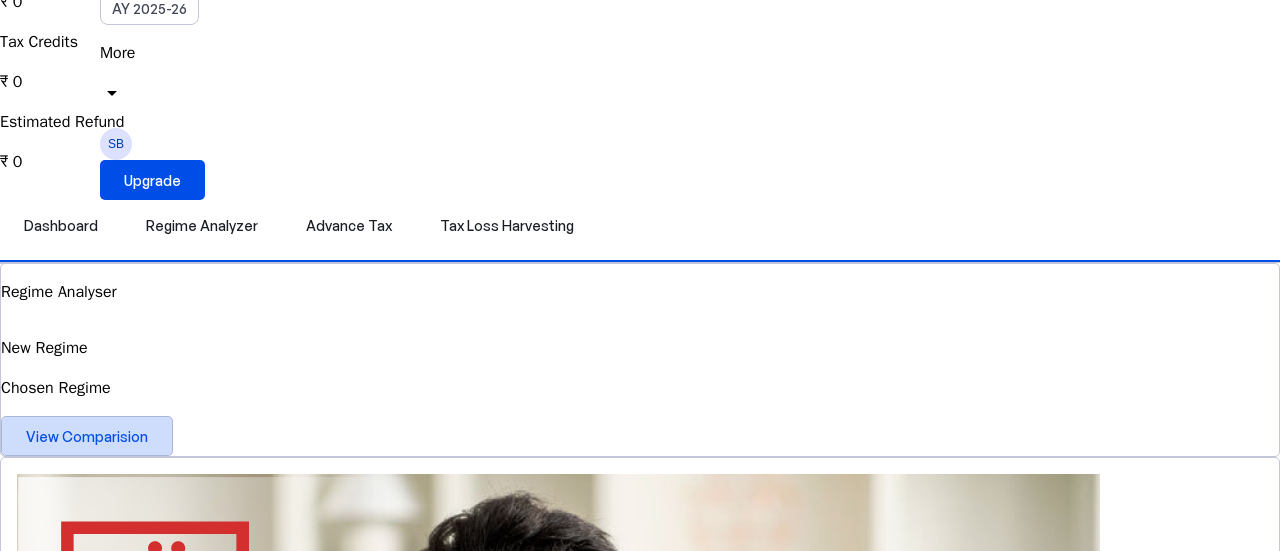click on "View Comparision" at bounding box center (87, 436) 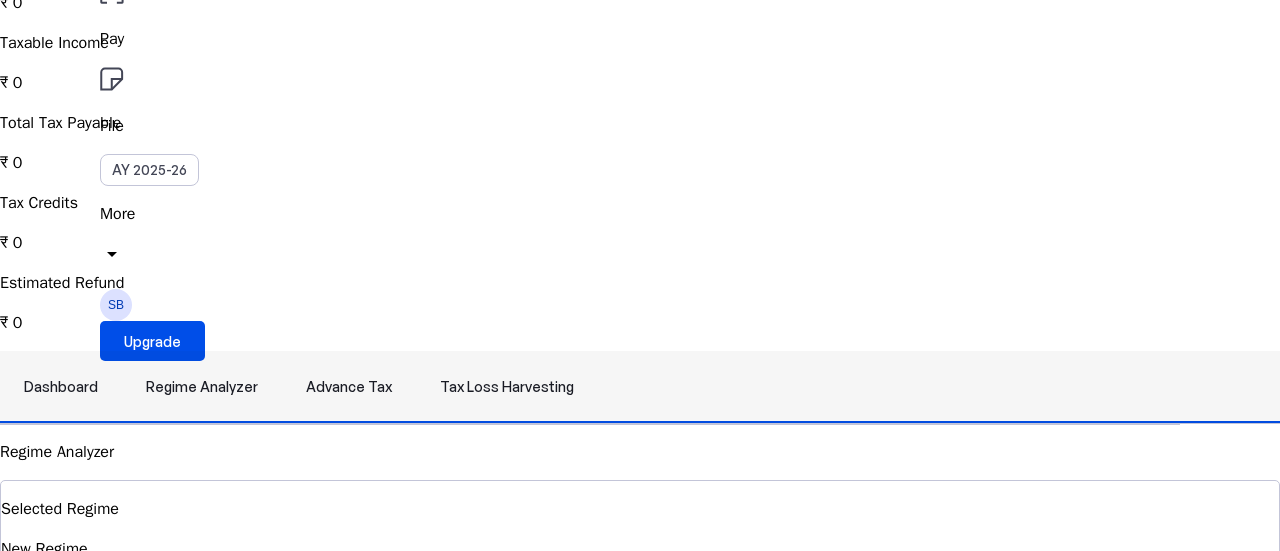 scroll, scrollTop: 0, scrollLeft: 0, axis: both 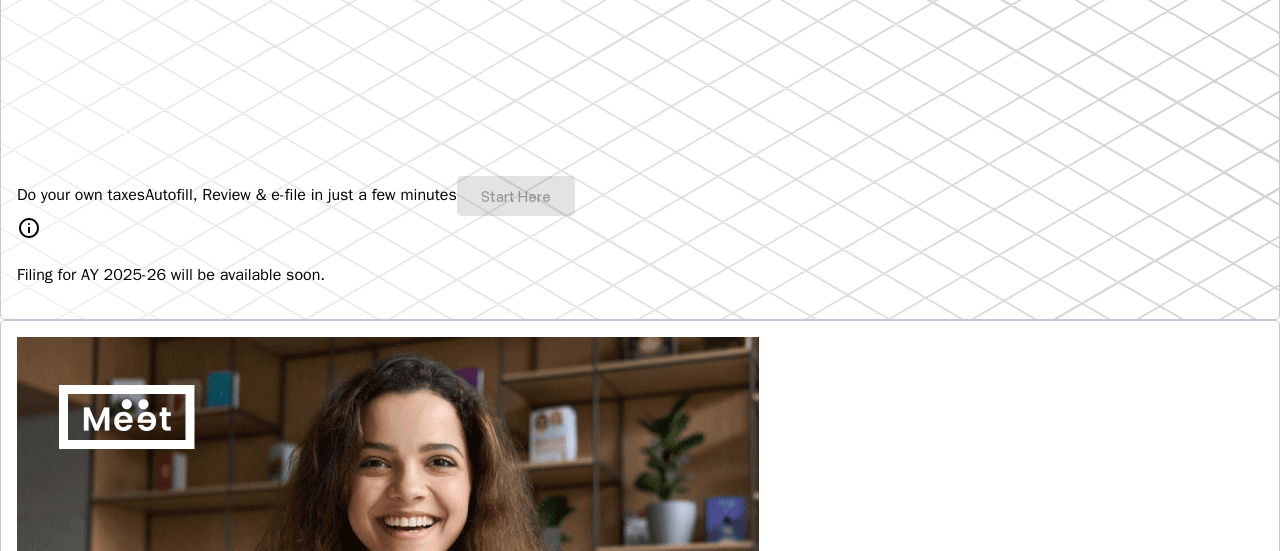 click on "Do your own taxes   Autofill, Review & e-file in just a few minutes   Start Here" at bounding box center [640, 196] 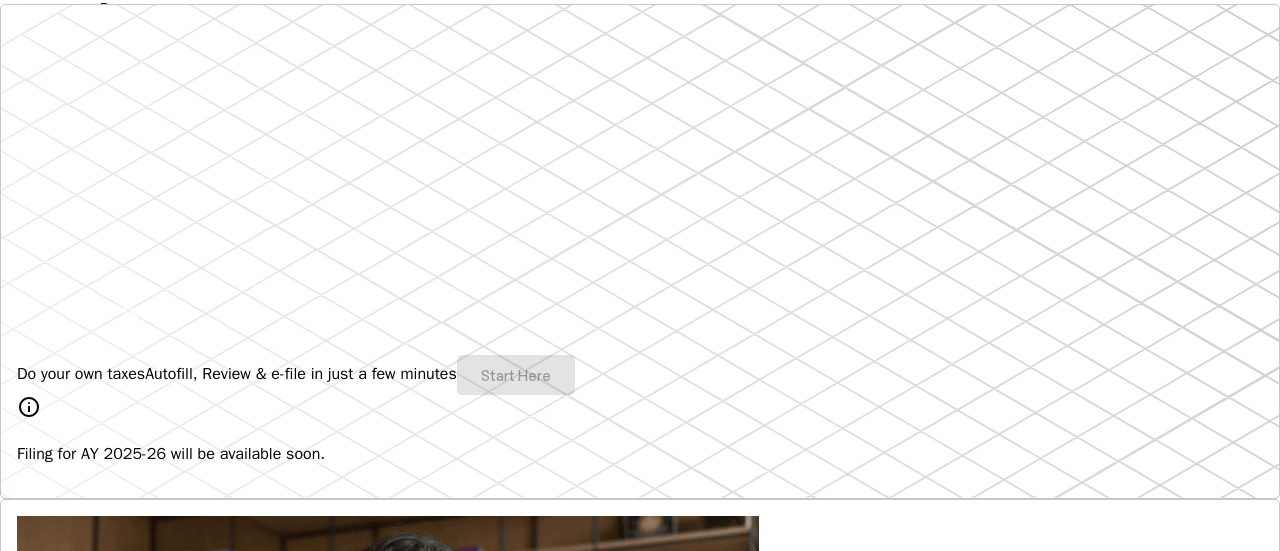 scroll, scrollTop: 255, scrollLeft: 0, axis: vertical 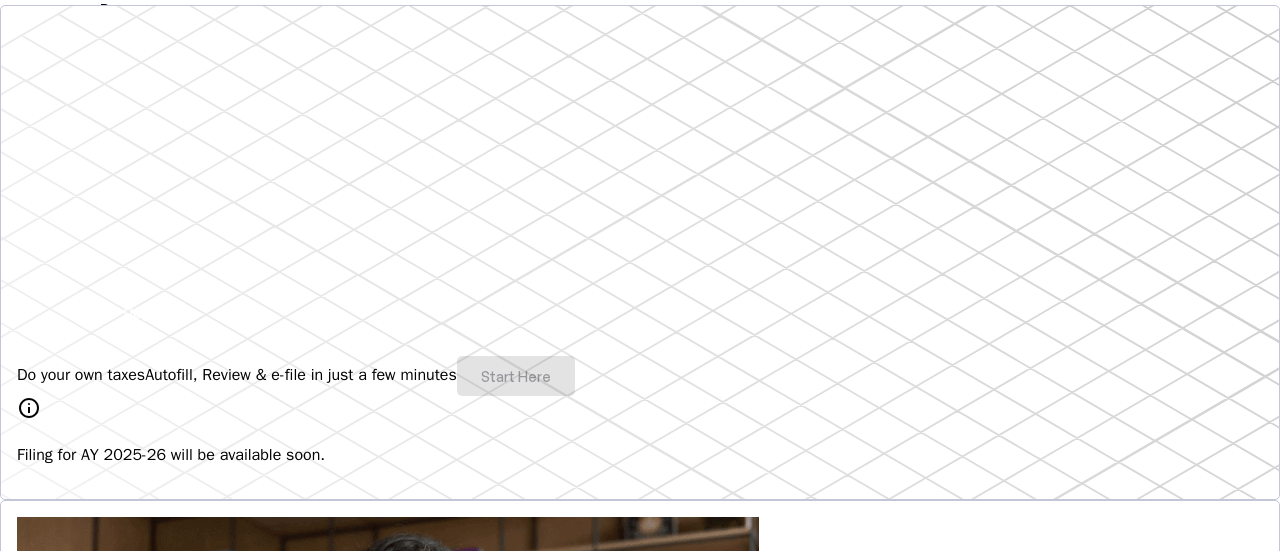 click on "Do your own taxes   Autofill, Review & e-file in just a few minutes   Start Here" at bounding box center (640, 376) 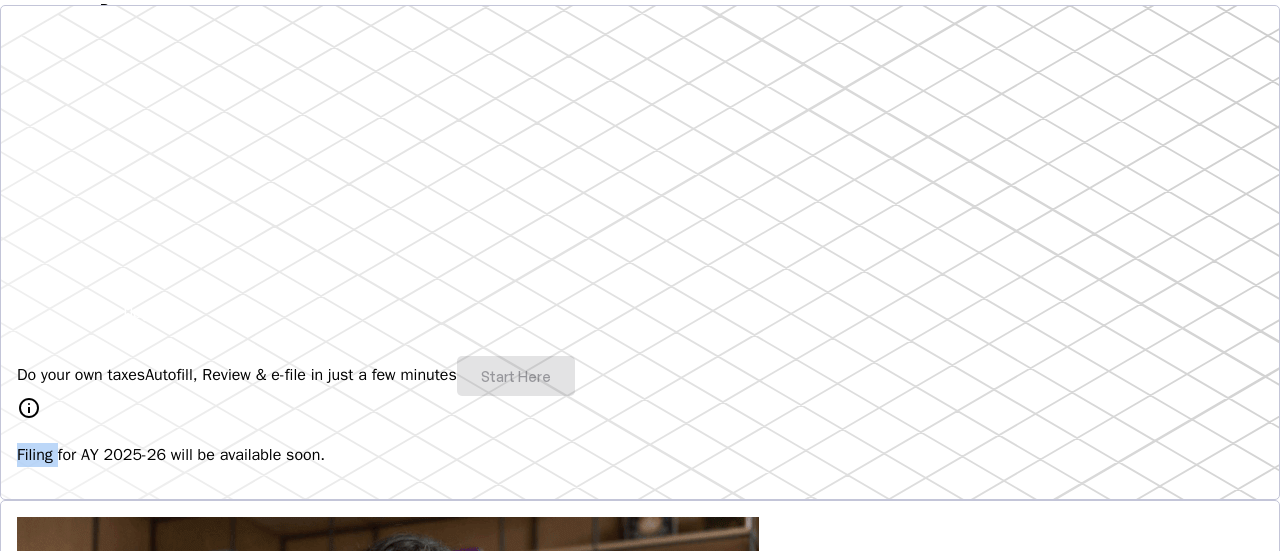 click on "Do your own taxes   Autofill, Review & e-file in just a few minutes   Start Here" at bounding box center [640, 376] 